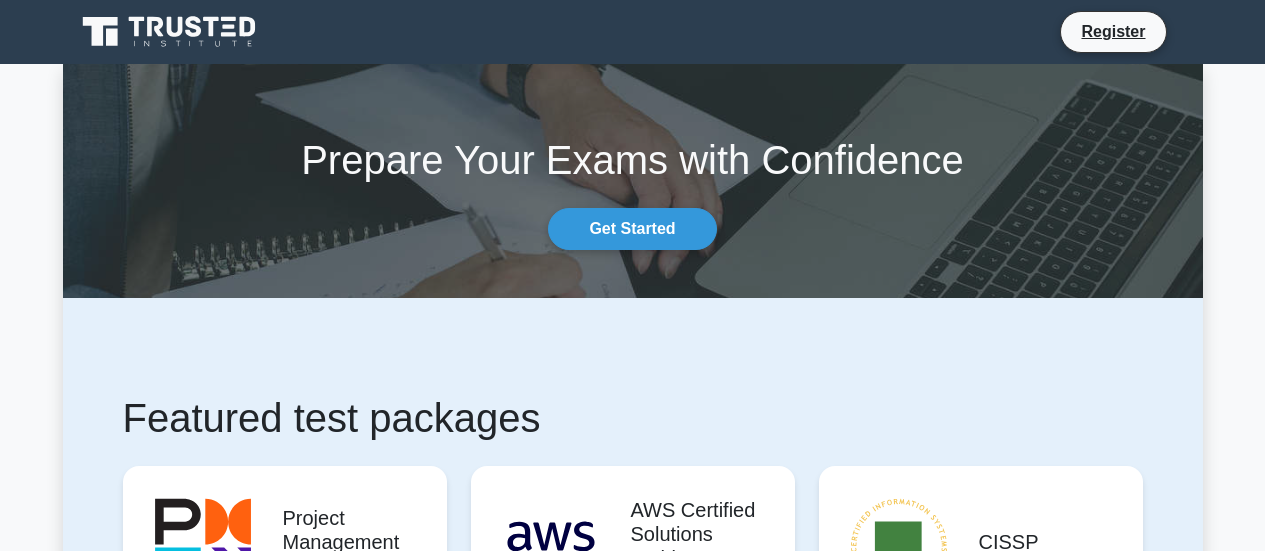 scroll, scrollTop: 0, scrollLeft: 0, axis: both 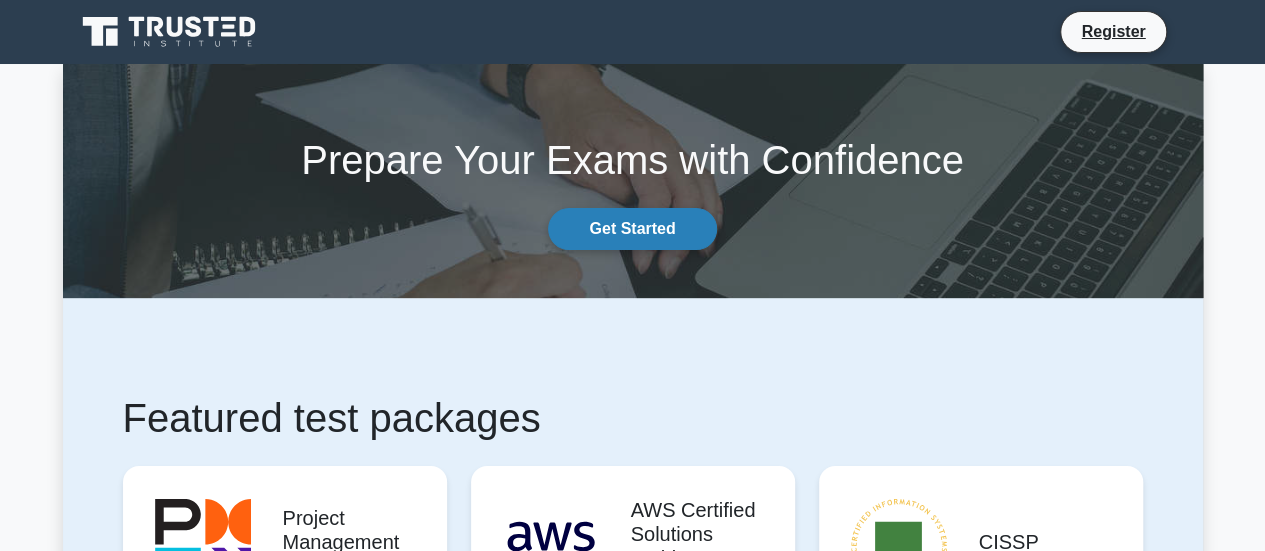 click on "Get Started" at bounding box center (632, 229) 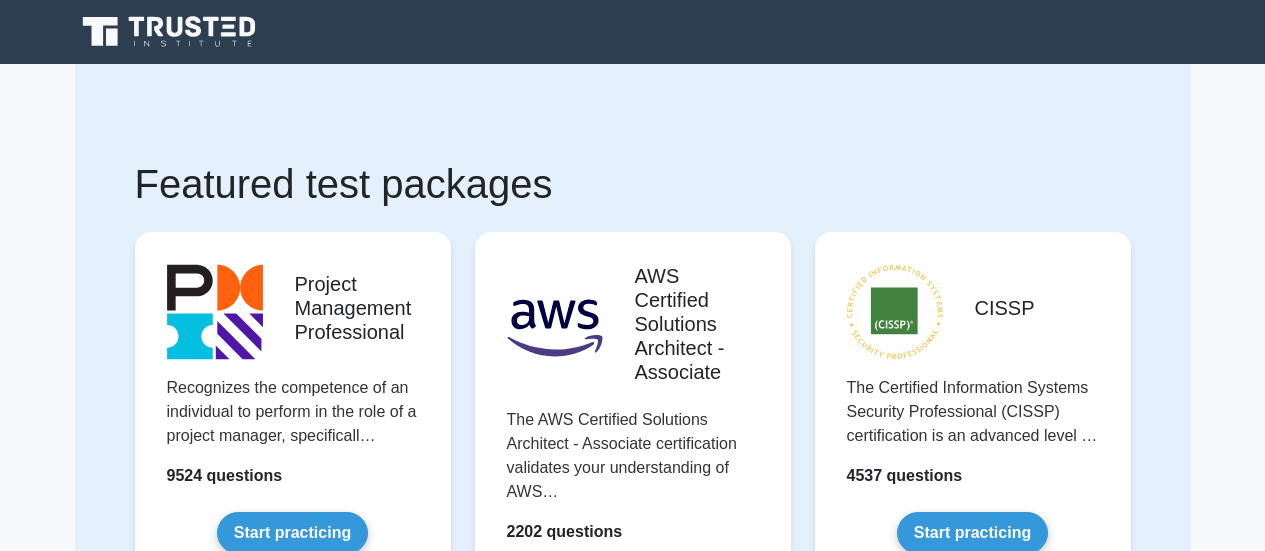 scroll, scrollTop: 0, scrollLeft: 0, axis: both 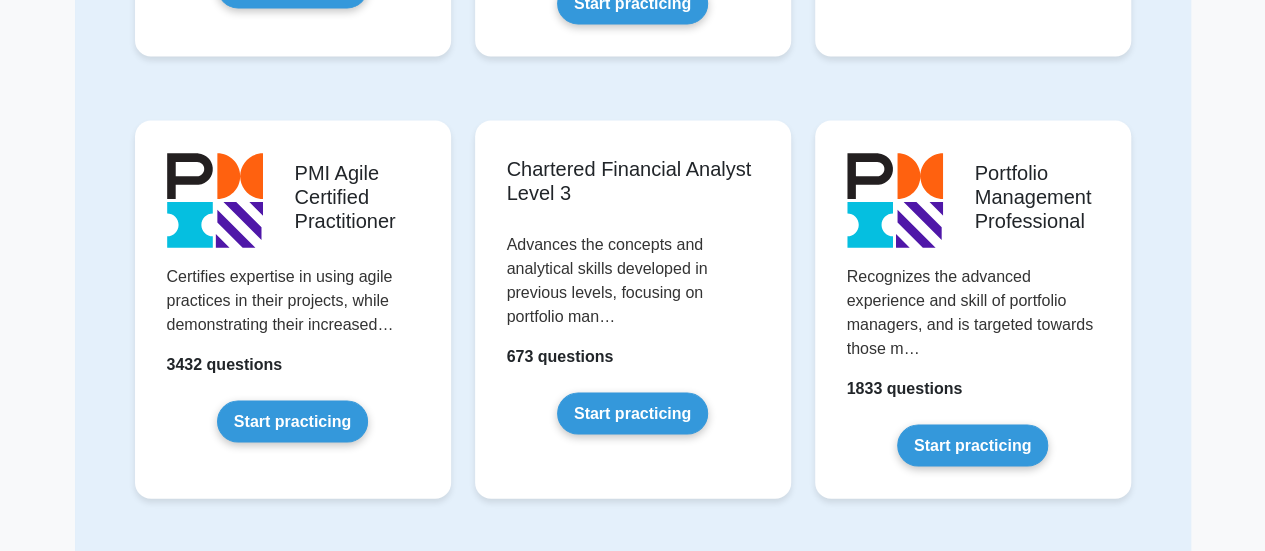 drag, startPoint x: 1271, startPoint y: 33, endPoint x: 1279, endPoint y: 221, distance: 188.17014 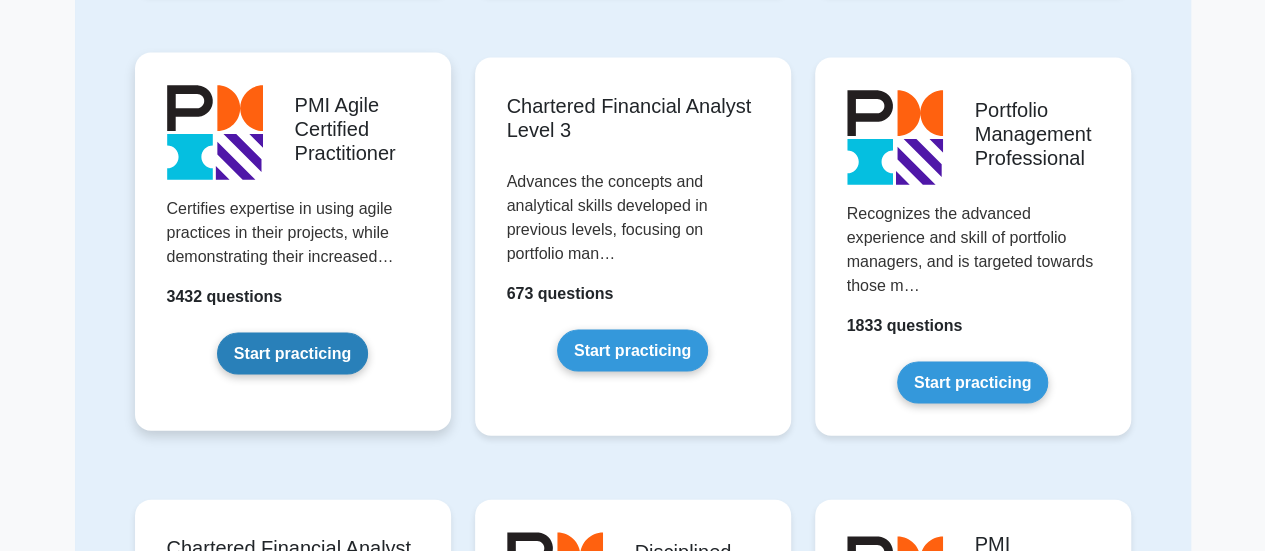 click on "Start practicing" at bounding box center [292, 354] 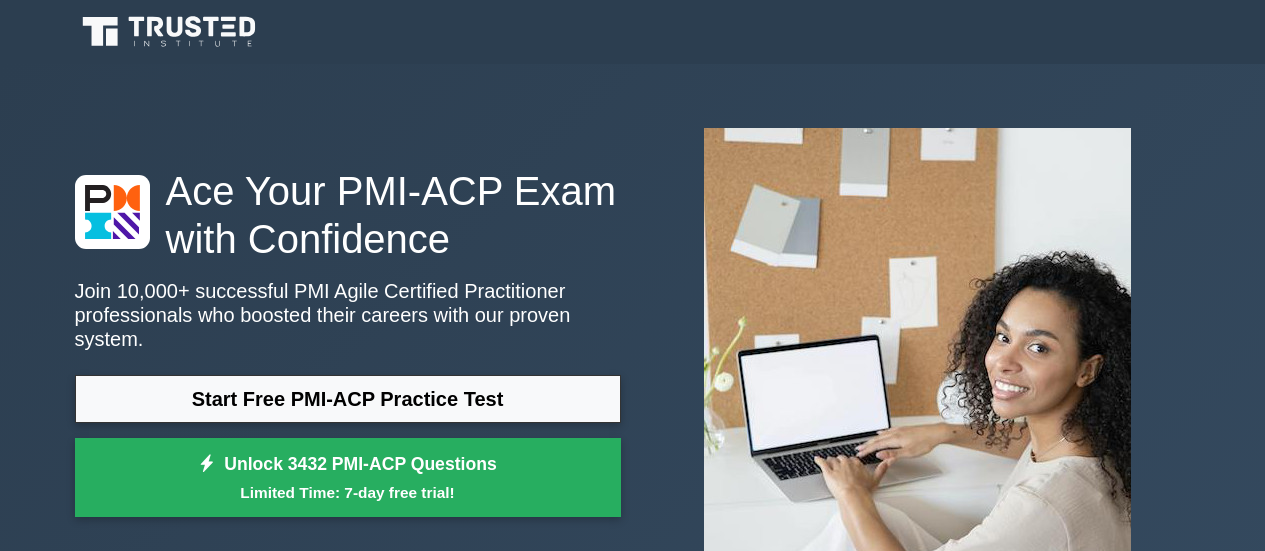 scroll, scrollTop: 0, scrollLeft: 0, axis: both 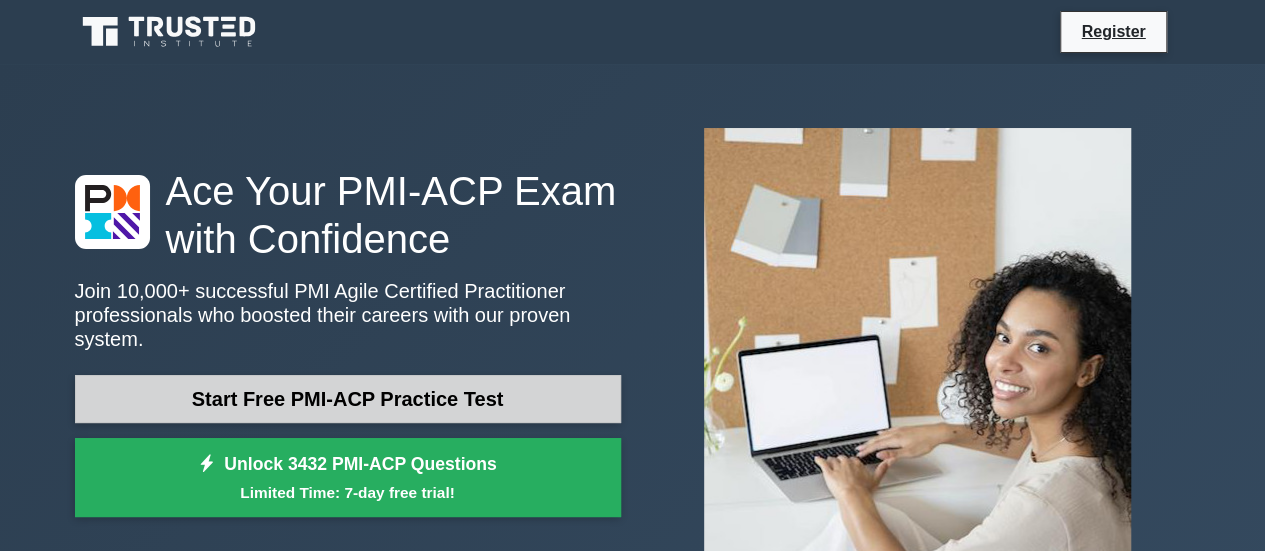 click on "Start Free PMI-ACP Practice Test" at bounding box center [348, 399] 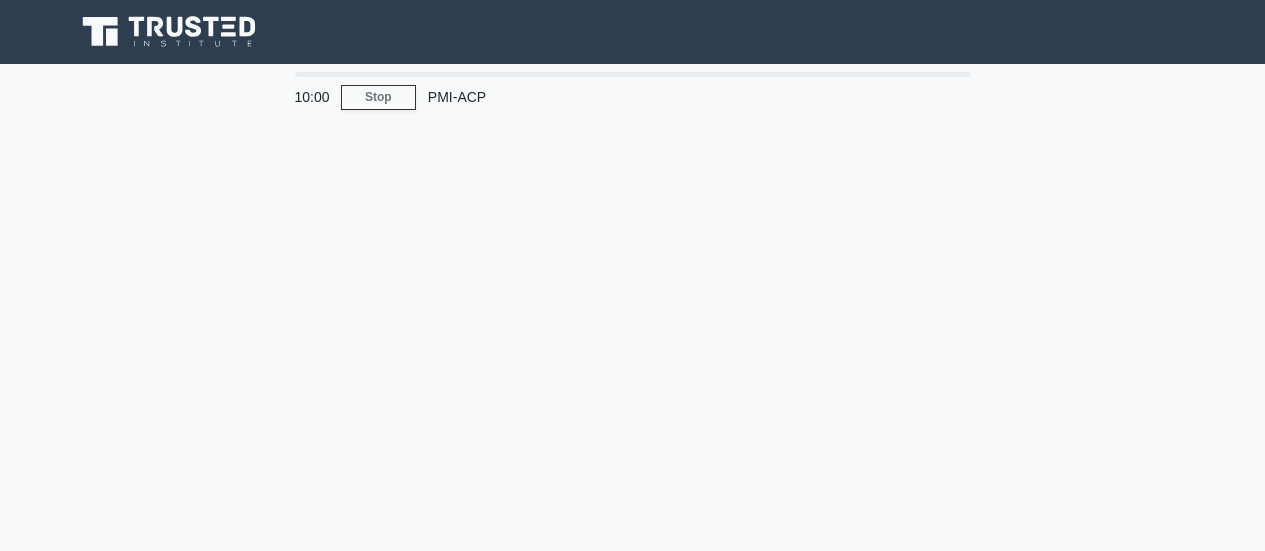 scroll, scrollTop: 0, scrollLeft: 0, axis: both 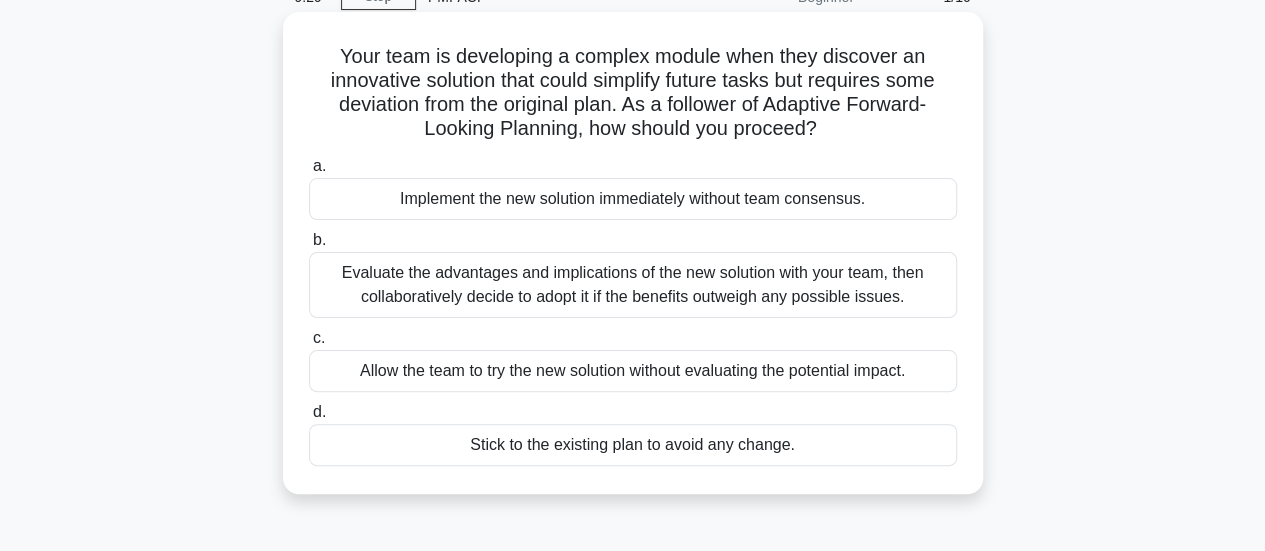 click on "Evaluate the advantages and implications of the new solution with your team, then collaboratively decide to adopt it if the benefits outweigh any possible issues." at bounding box center (633, 285) 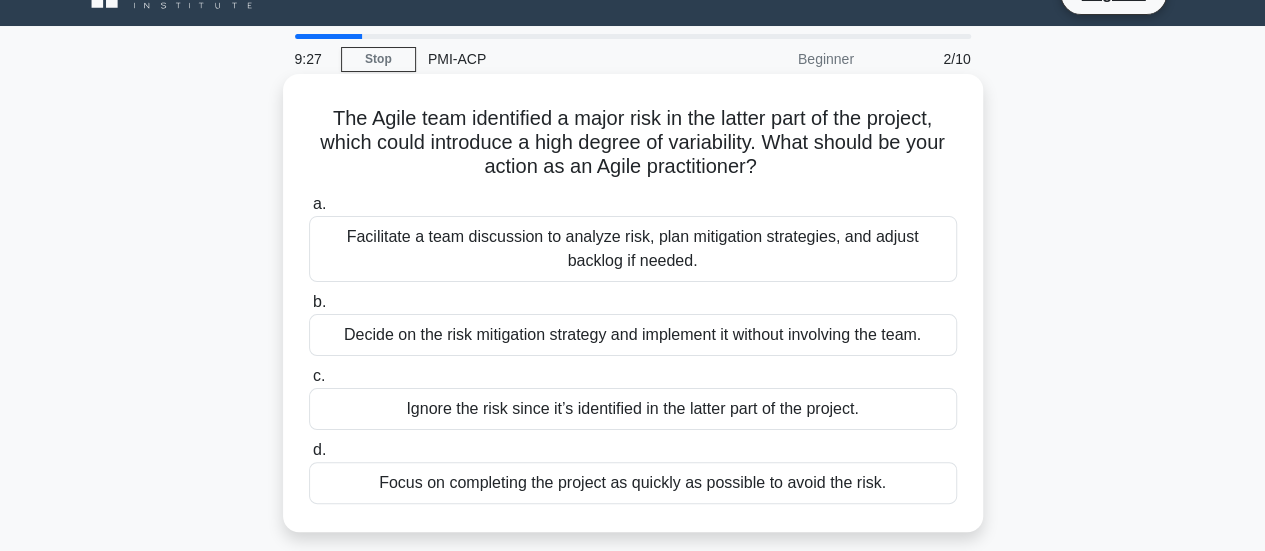 scroll, scrollTop: 0, scrollLeft: 0, axis: both 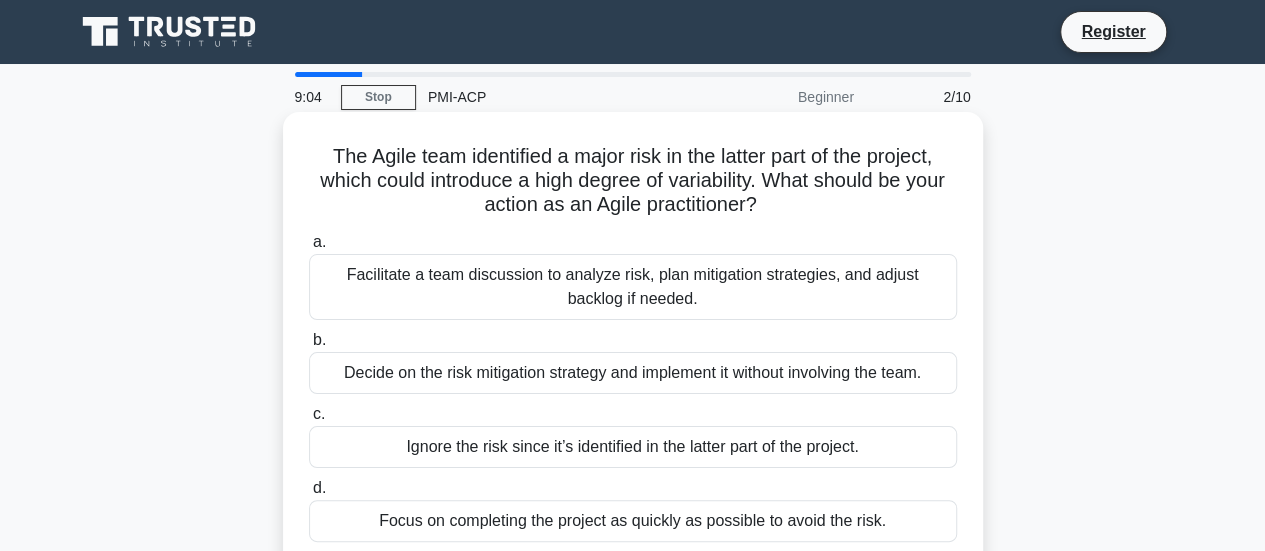click on "Facilitate a team discussion to analyze risk, plan mitigation strategies, and adjust backlog if needed." at bounding box center (633, 287) 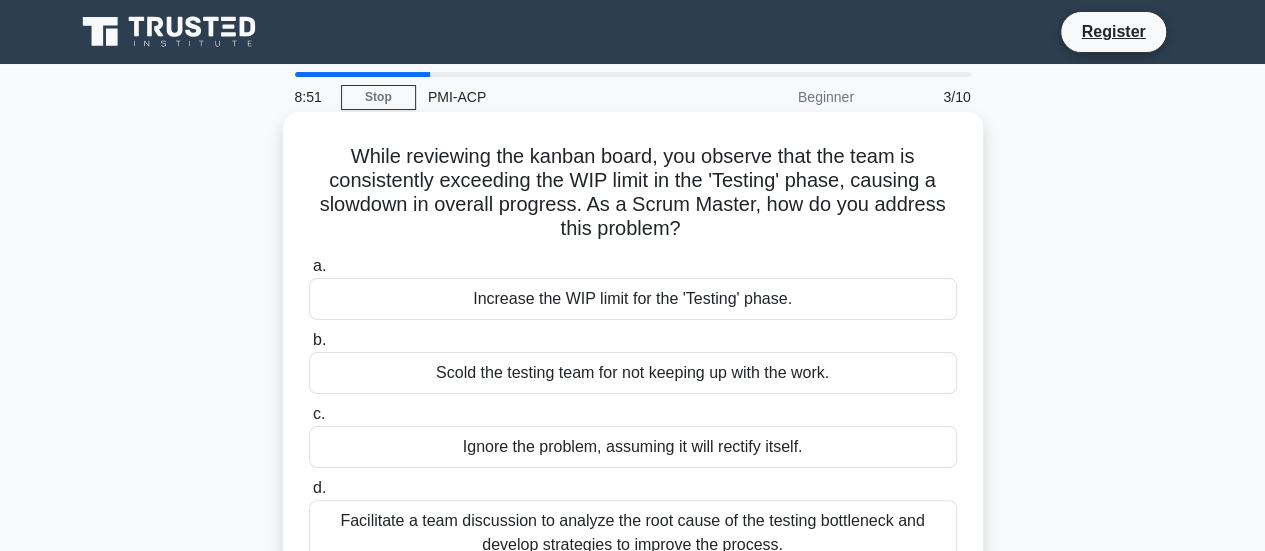 scroll, scrollTop: 100, scrollLeft: 0, axis: vertical 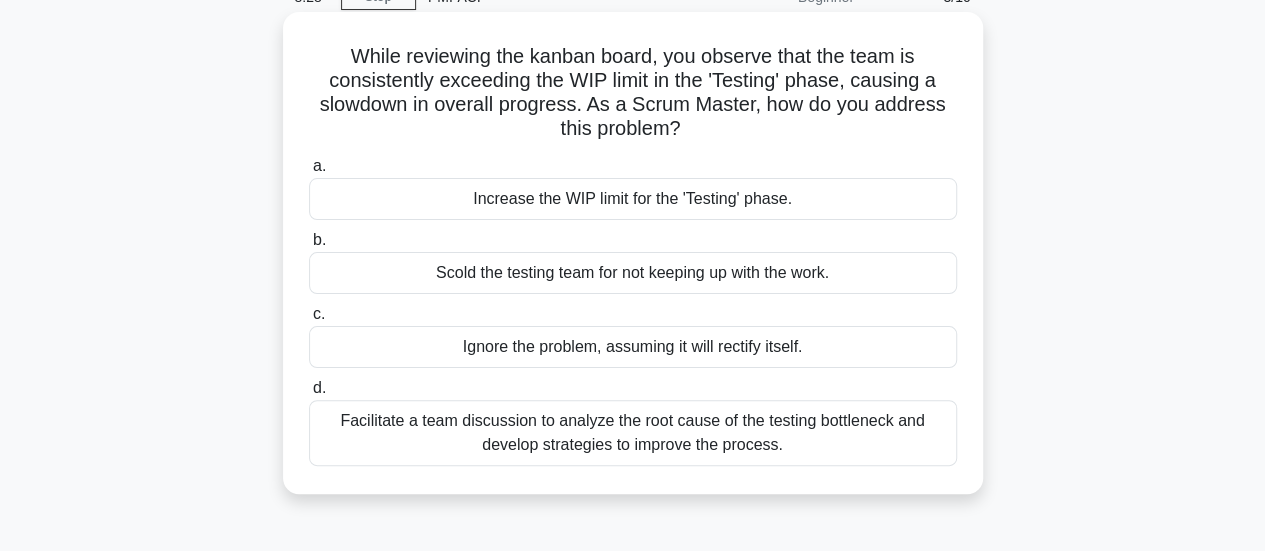 click on "Facilitate a team discussion to analyze the root cause of the testing bottleneck and develop strategies to improve the process." at bounding box center [633, 433] 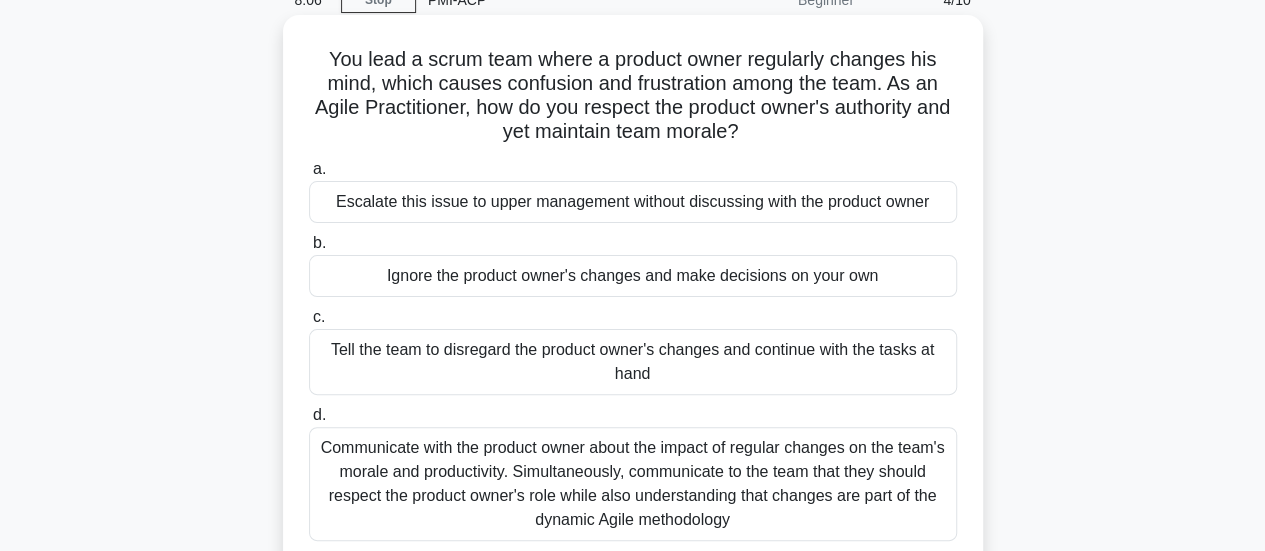 scroll, scrollTop: 100, scrollLeft: 0, axis: vertical 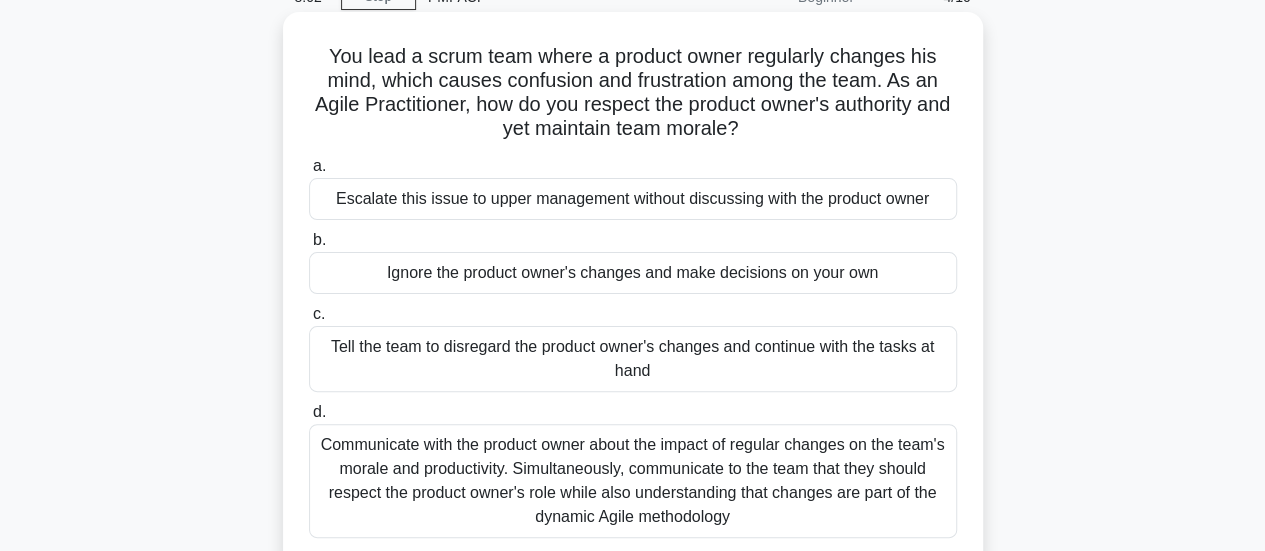 click on "Communicate with the product owner about the impact of regular changes on the team's morale and productivity. Simultaneously, communicate to the team that they should respect the product owner's role while also understanding that changes are part of the dynamic Agile methodology" at bounding box center [633, 481] 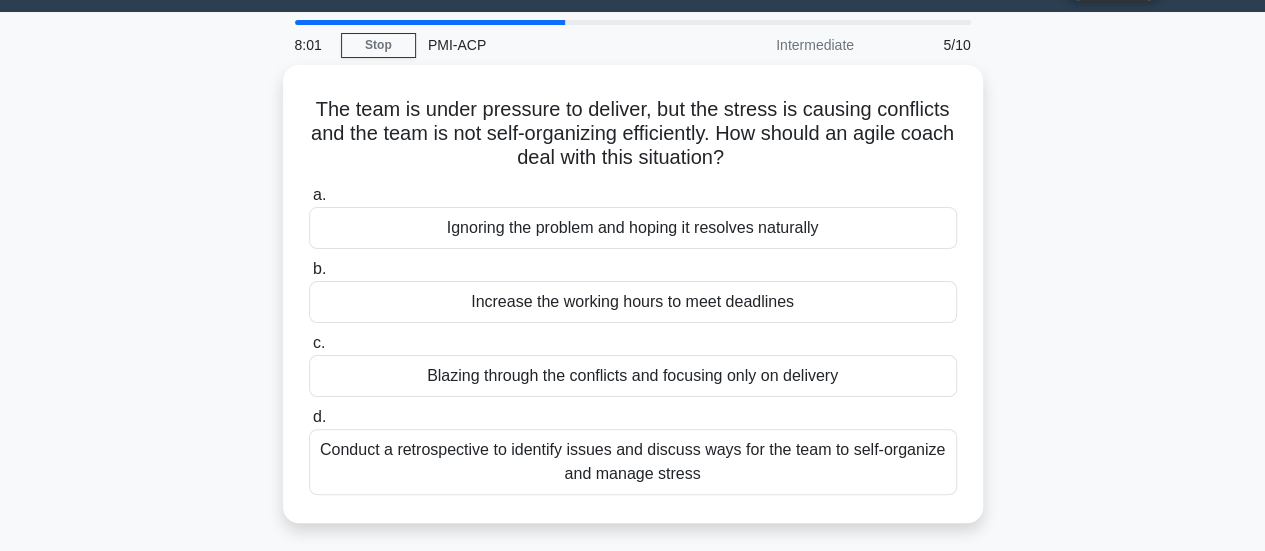 scroll, scrollTop: 0, scrollLeft: 0, axis: both 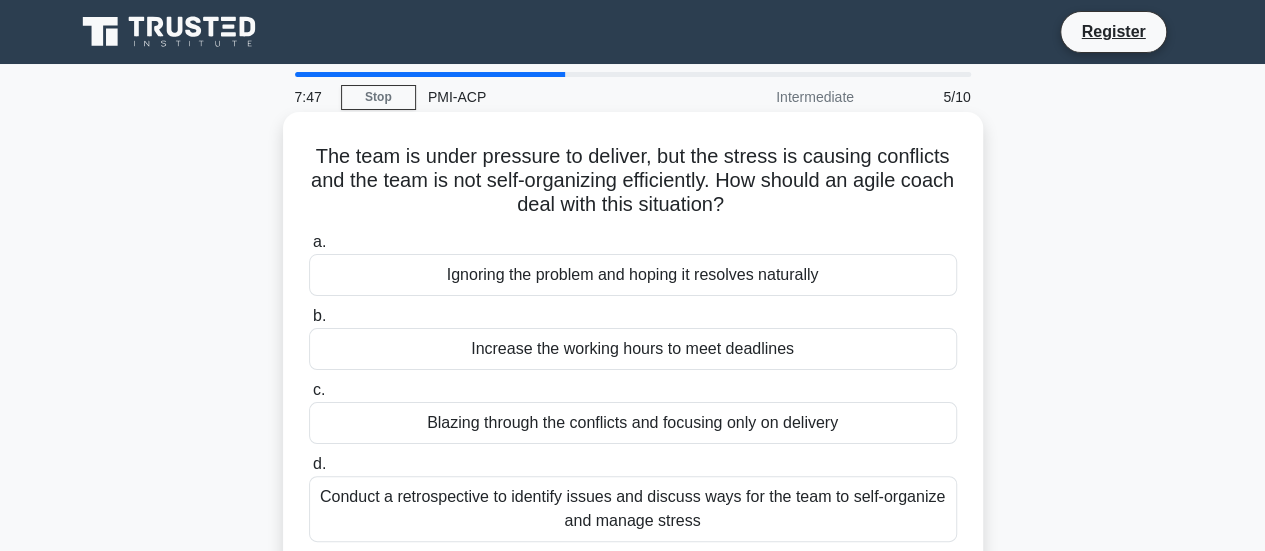 click on "Conduct a retrospective to identify issues and discuss ways for the team to self-organize and manage stress" at bounding box center (633, 509) 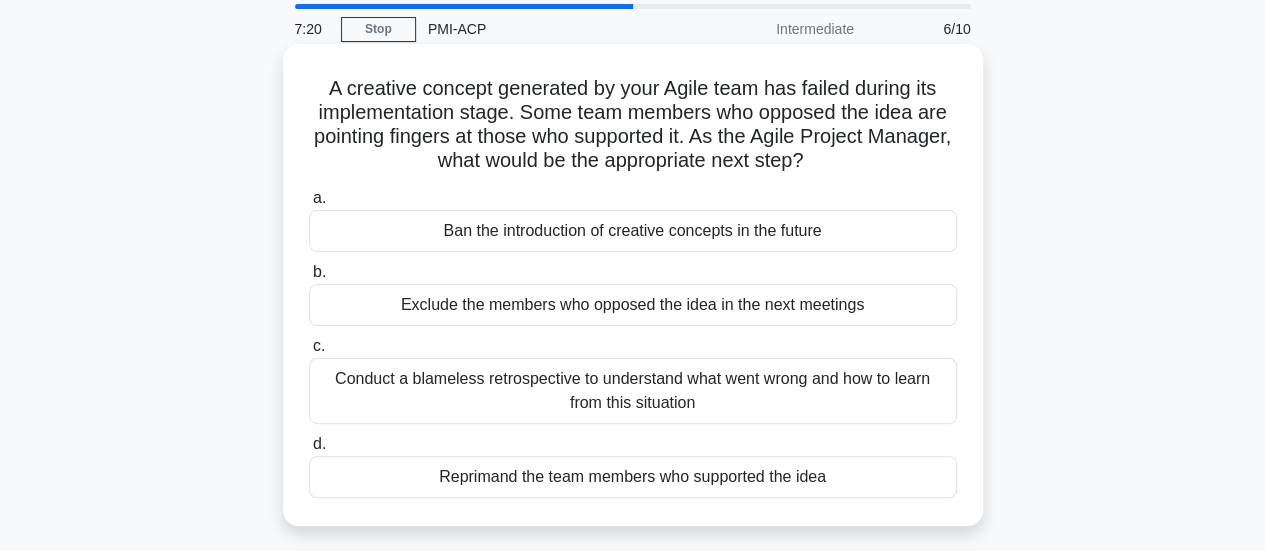 scroll, scrollTop: 100, scrollLeft: 0, axis: vertical 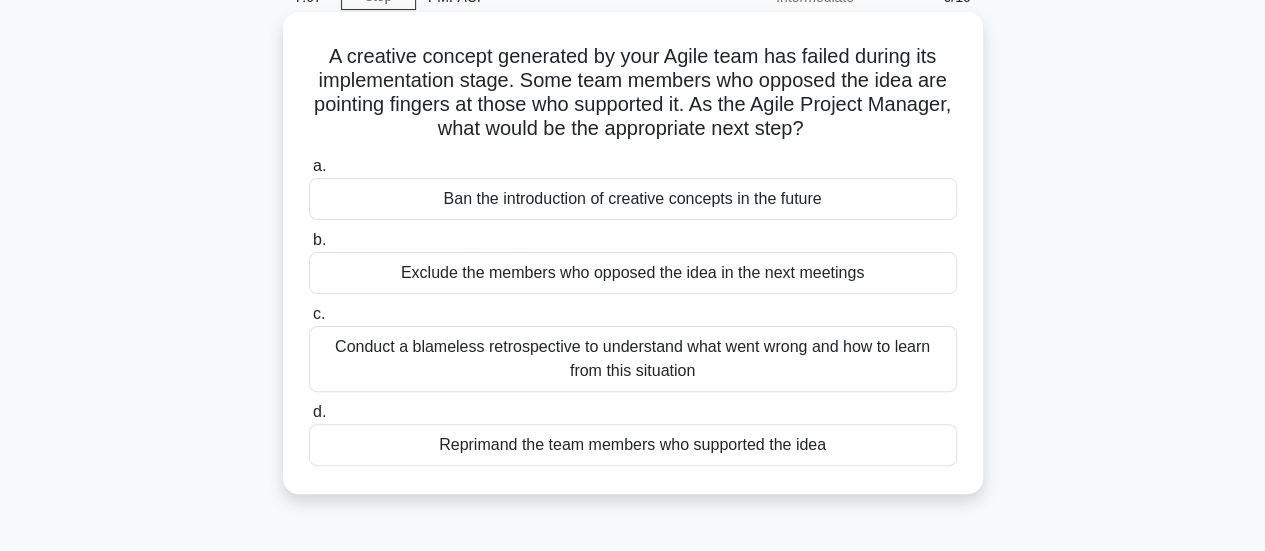 click on "Conduct a blameless retrospective to understand what went wrong and how to learn from this situation" at bounding box center [633, 359] 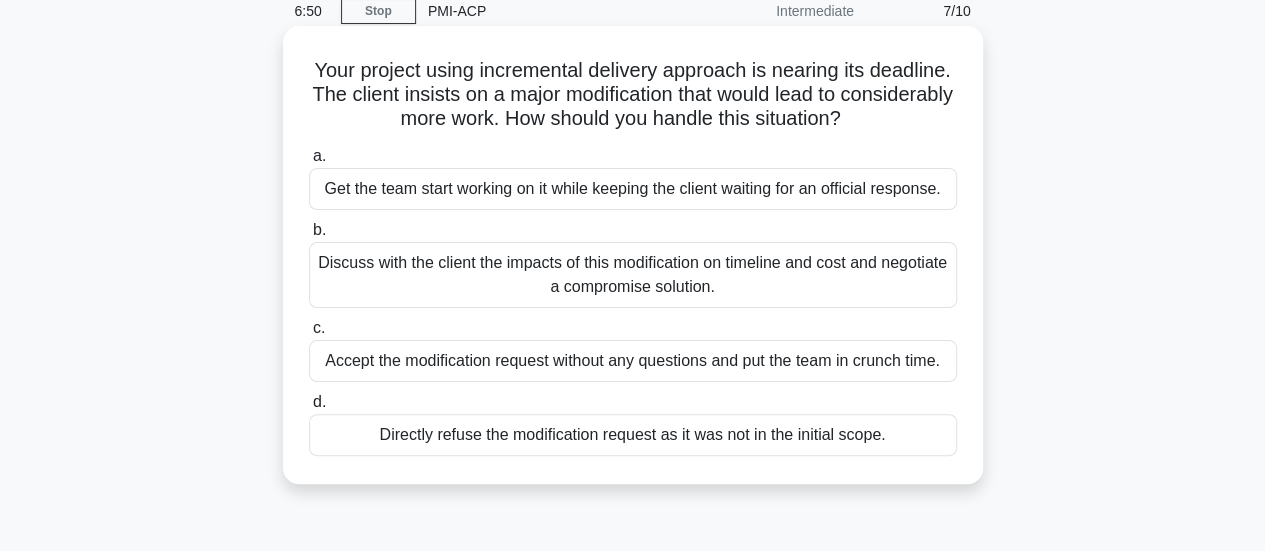 scroll, scrollTop: 200, scrollLeft: 0, axis: vertical 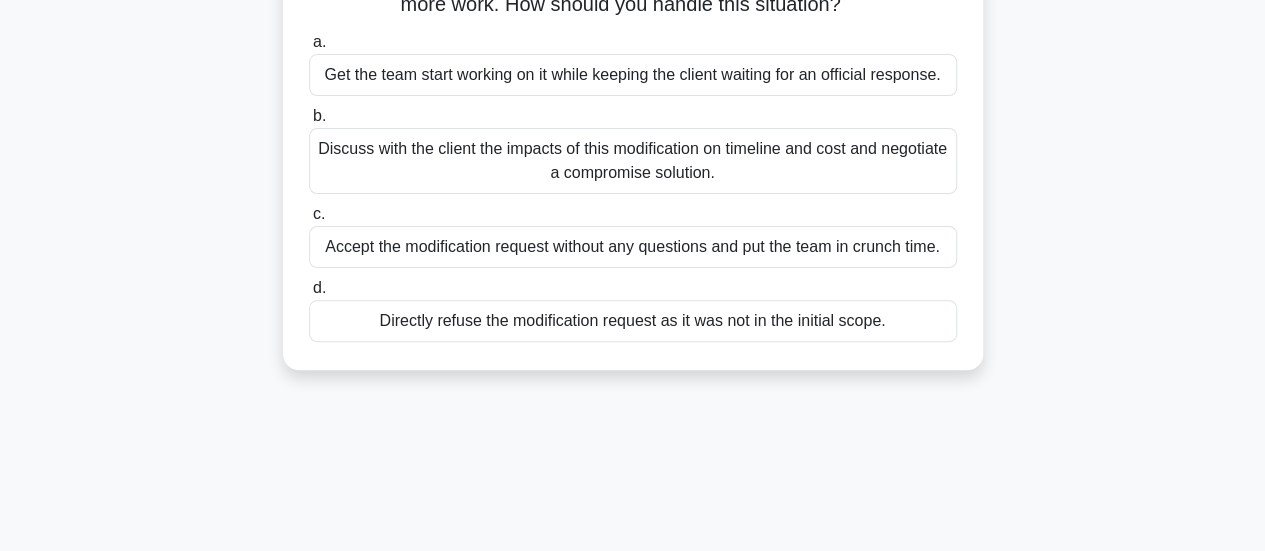 click on "Discuss with the client the impacts of this modification on timeline and cost and negotiate a compromise solution." at bounding box center [633, 161] 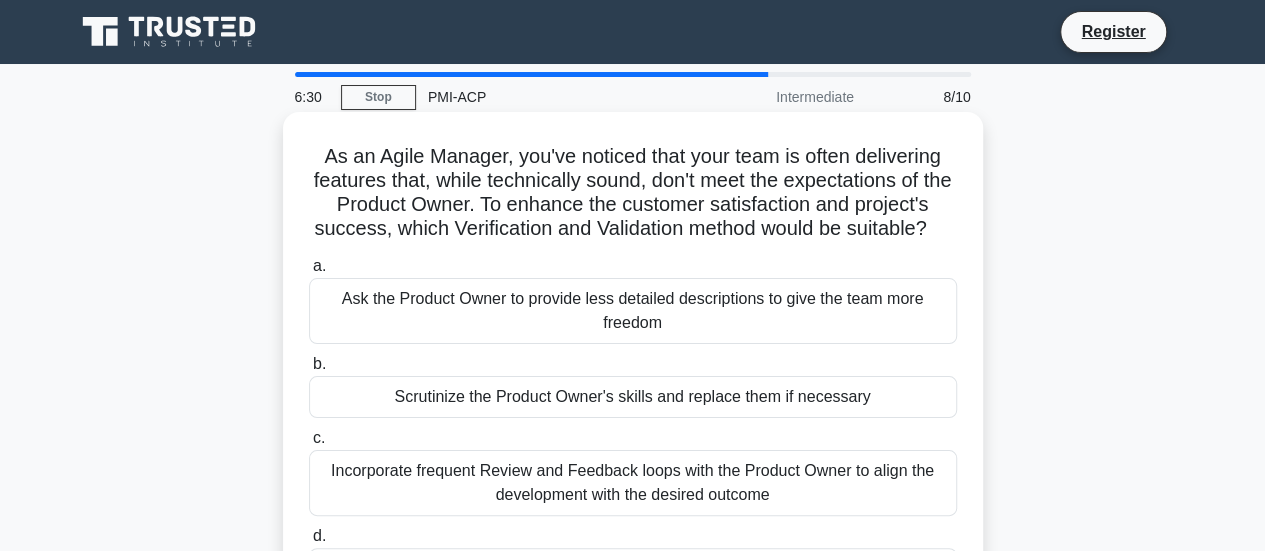 scroll, scrollTop: 100, scrollLeft: 0, axis: vertical 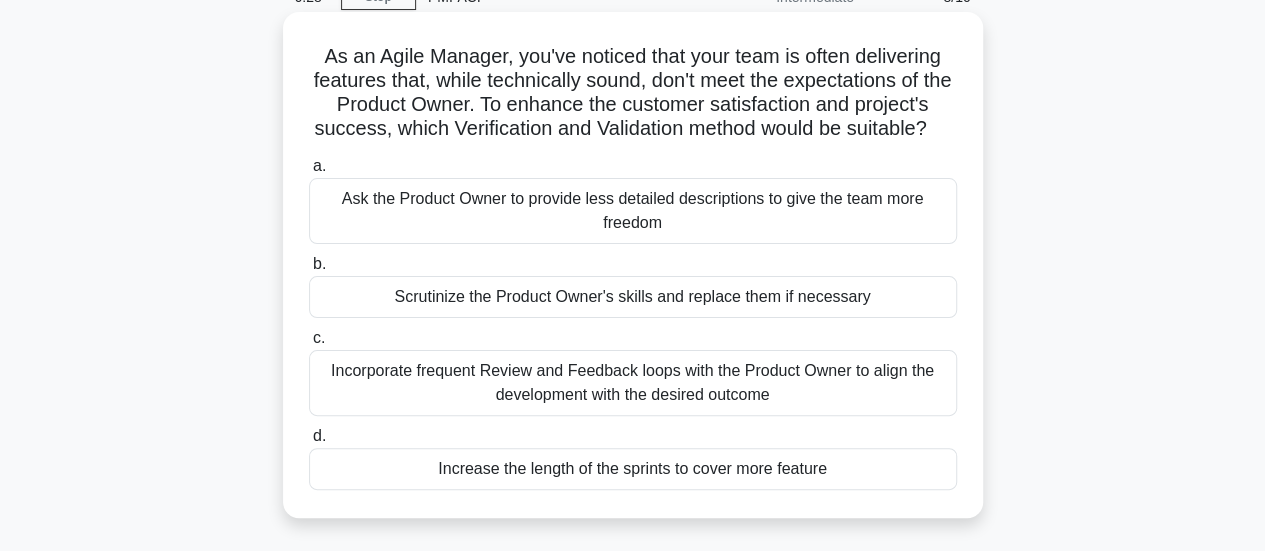 click on "Incorporate frequent Review and Feedback loops with the Product Owner to align the development with the desired outcome" at bounding box center (633, 383) 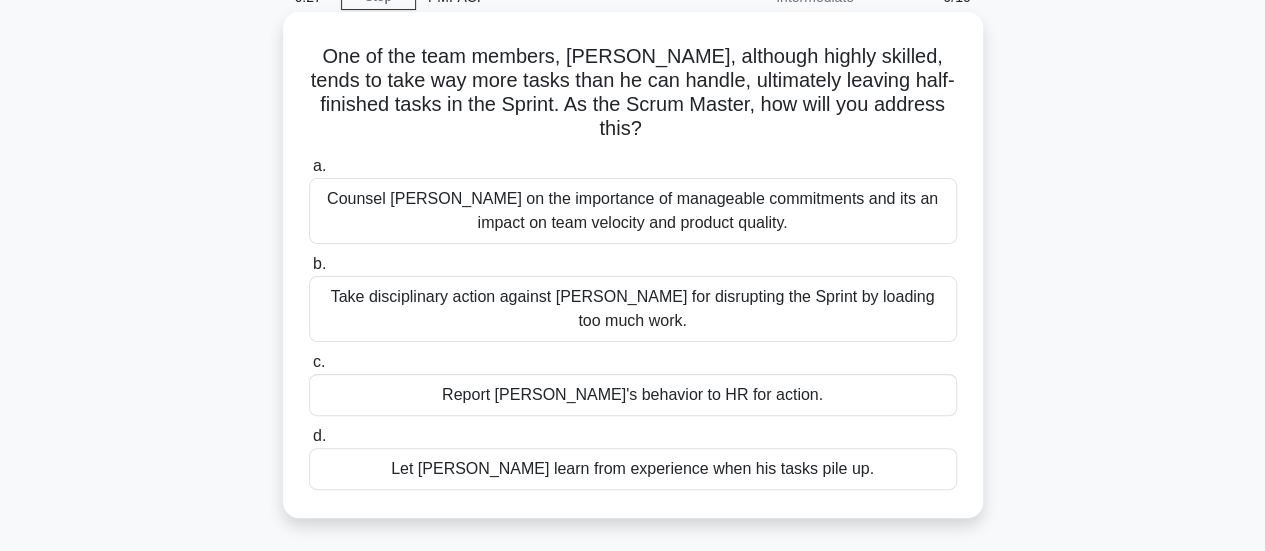 scroll, scrollTop: 0, scrollLeft: 0, axis: both 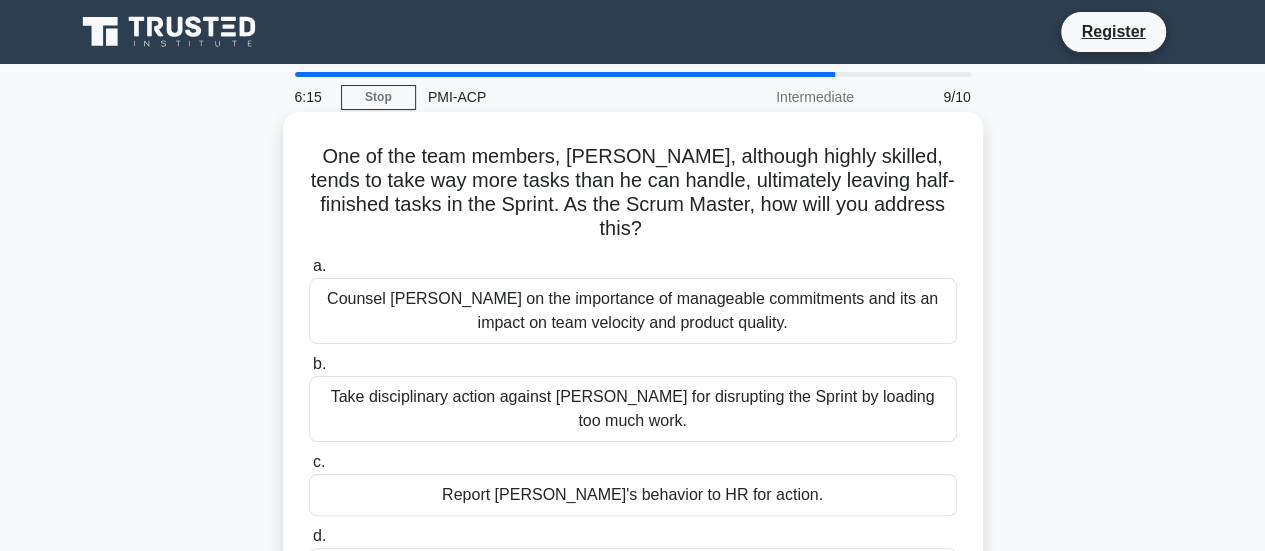click on "Counsel Alex on the importance of manageable commitments and its an impact on team velocity and product quality." at bounding box center [633, 311] 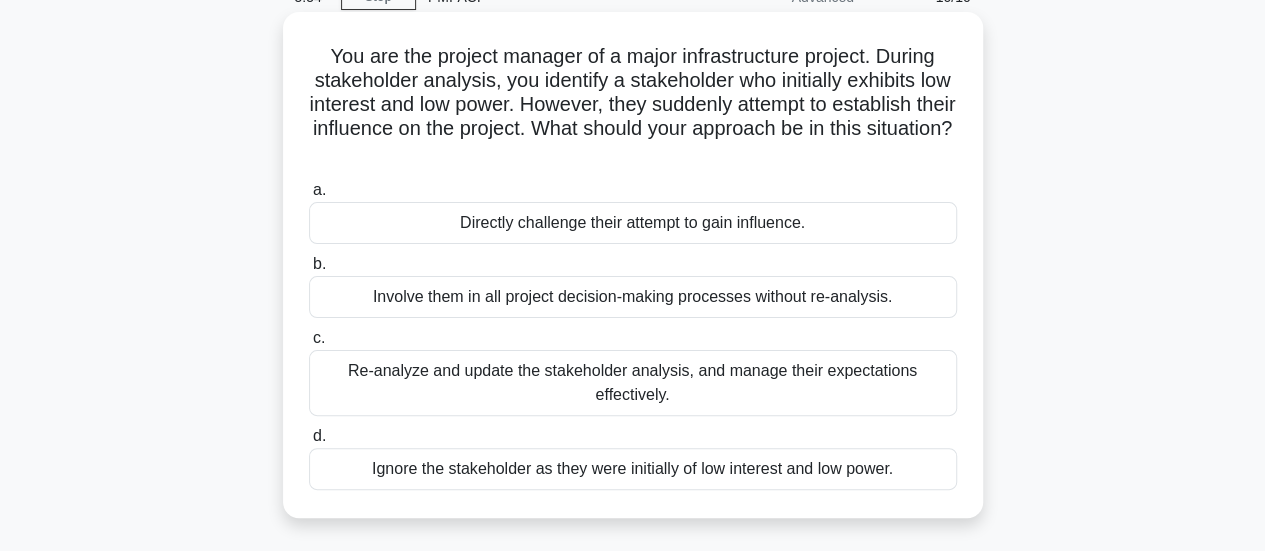 scroll, scrollTop: 200, scrollLeft: 0, axis: vertical 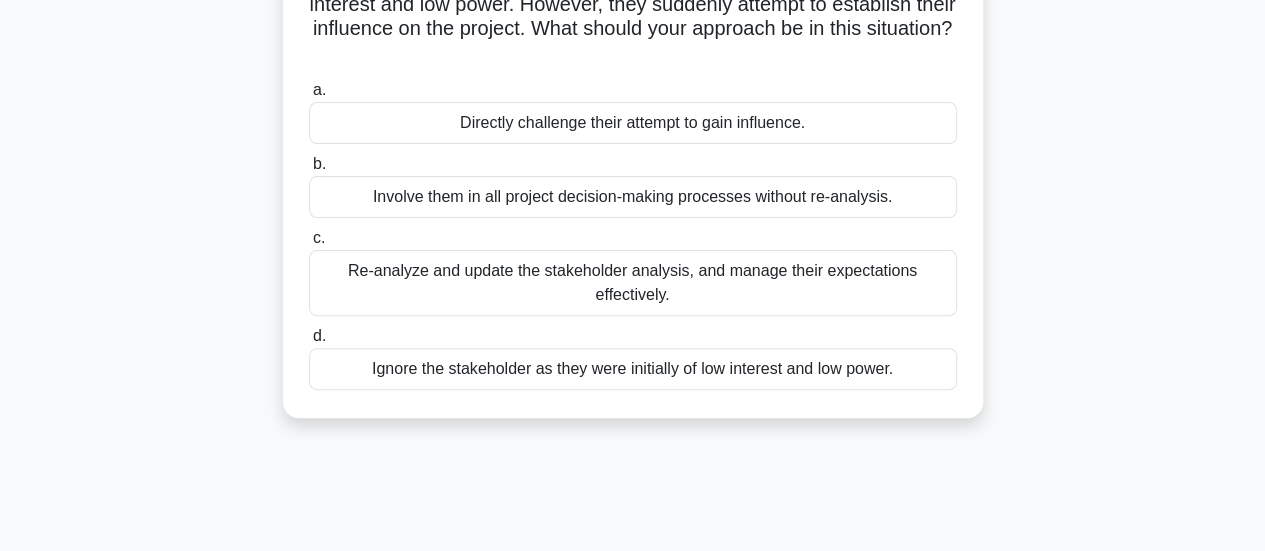 click on "Re-analyze and update the stakeholder analysis, and manage their expectations effectively." at bounding box center (633, 283) 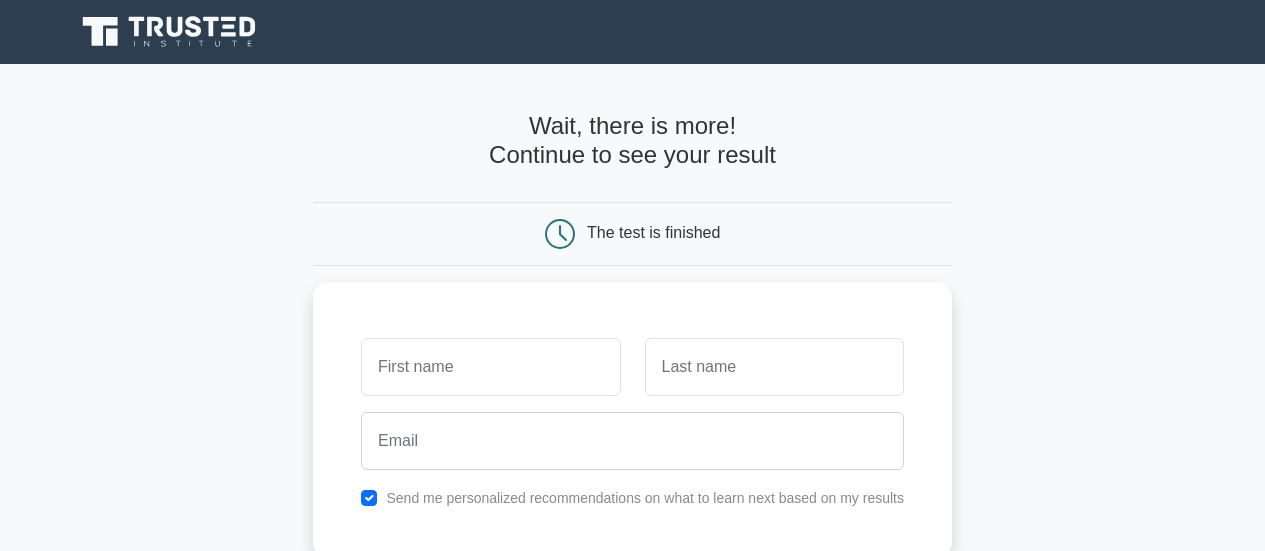 scroll, scrollTop: 0, scrollLeft: 0, axis: both 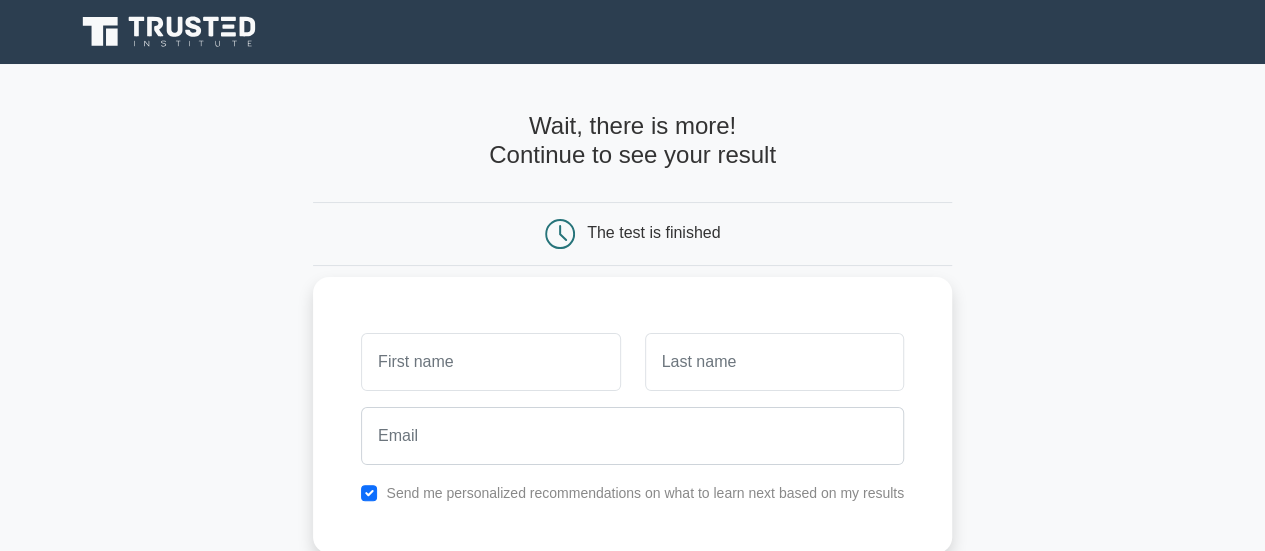 click at bounding box center [490, 362] 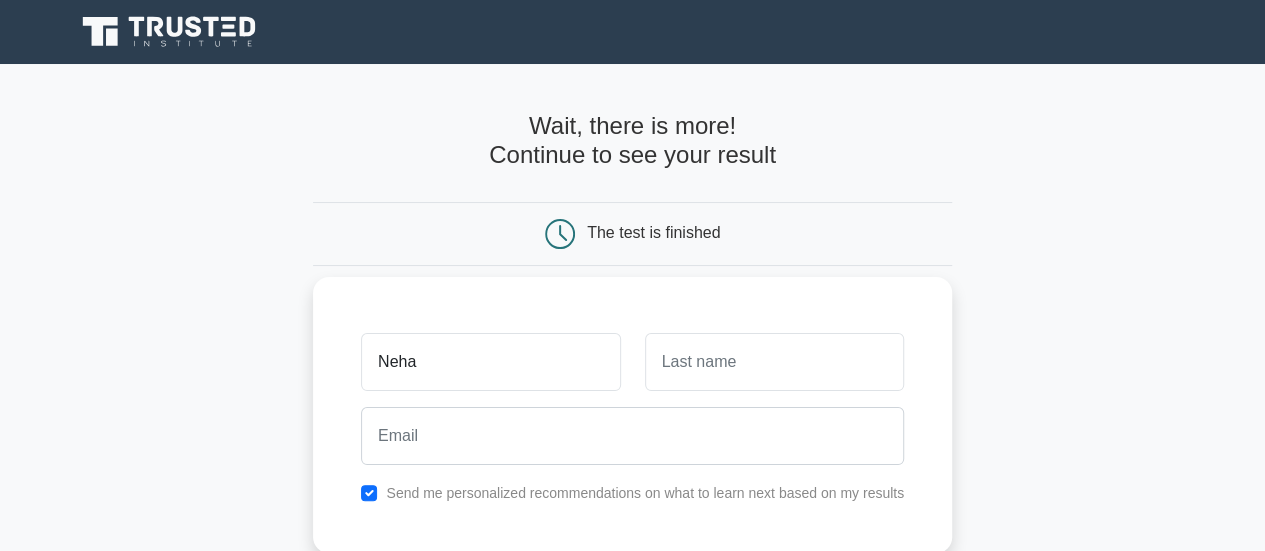 type on "Neha" 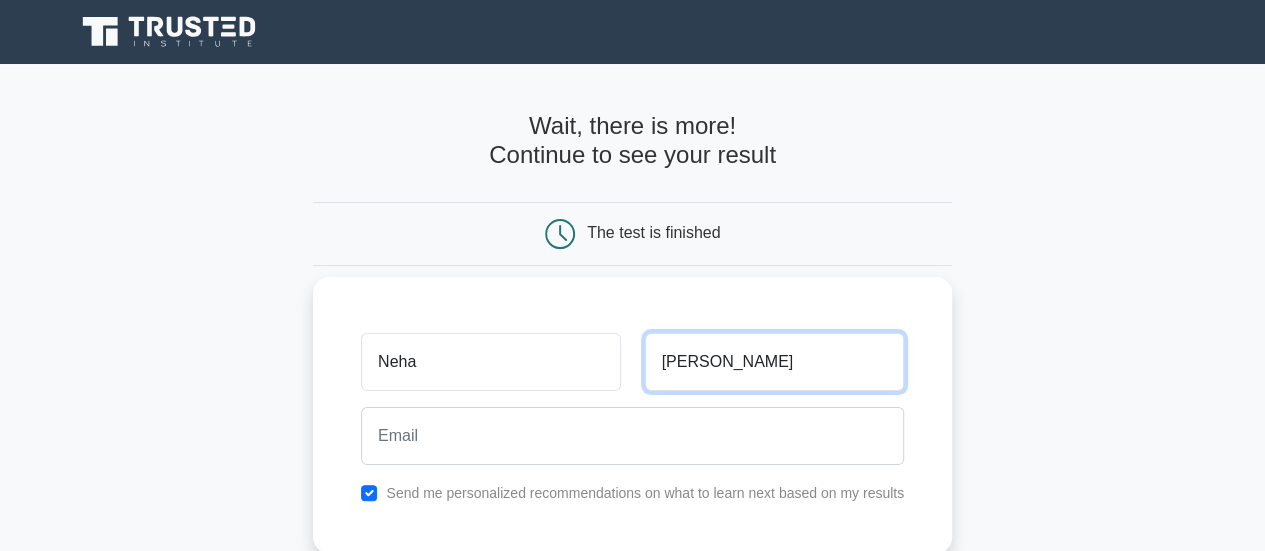 type on "Nayar" 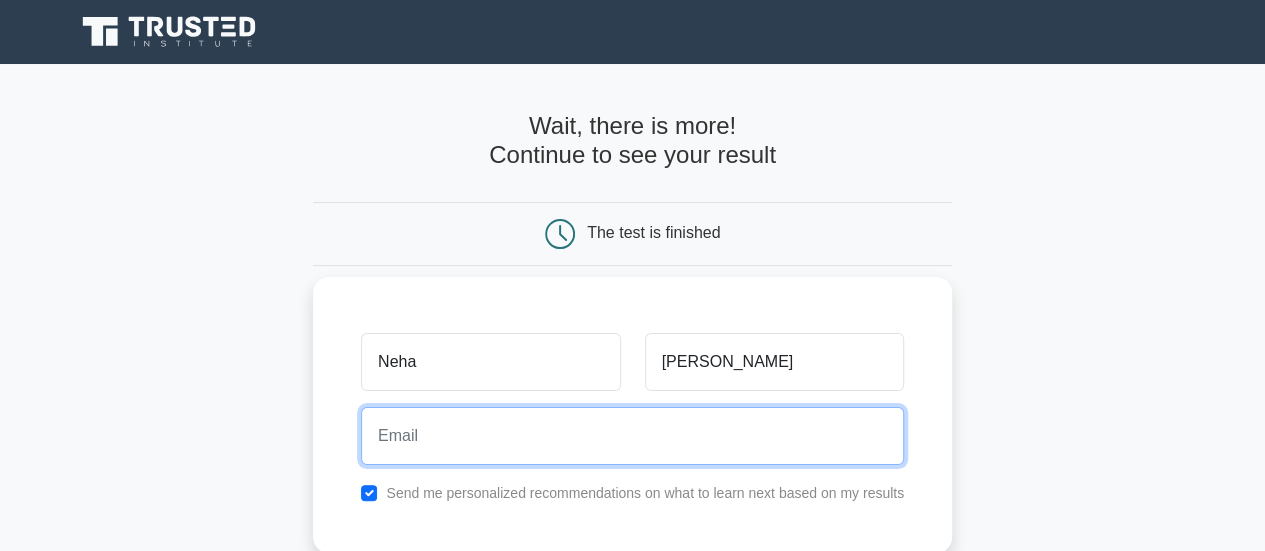 click at bounding box center [632, 436] 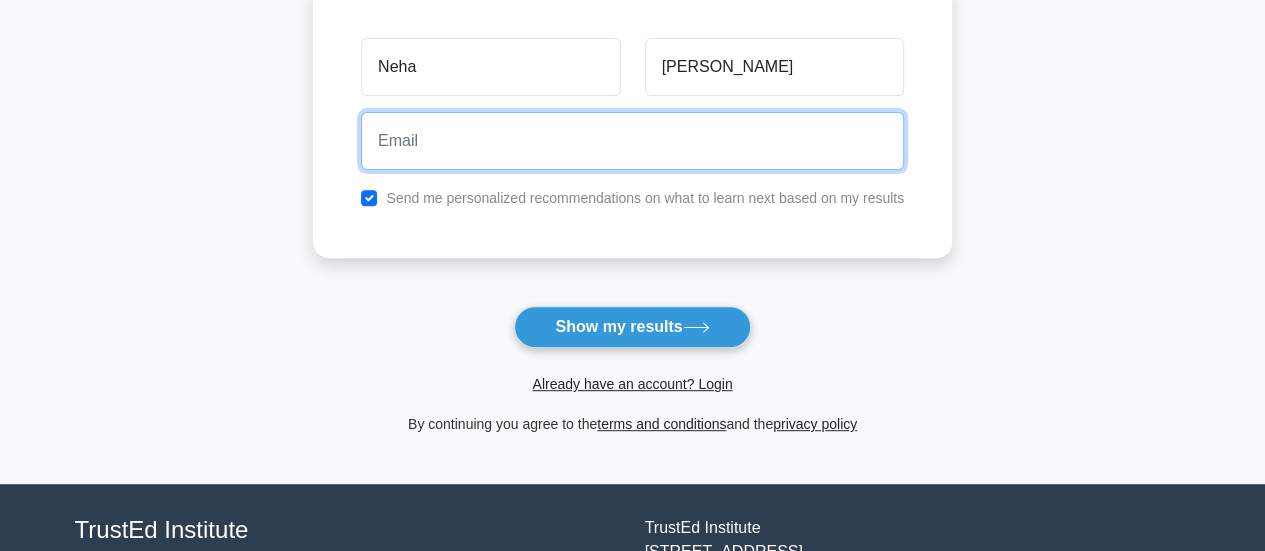 scroll, scrollTop: 200, scrollLeft: 0, axis: vertical 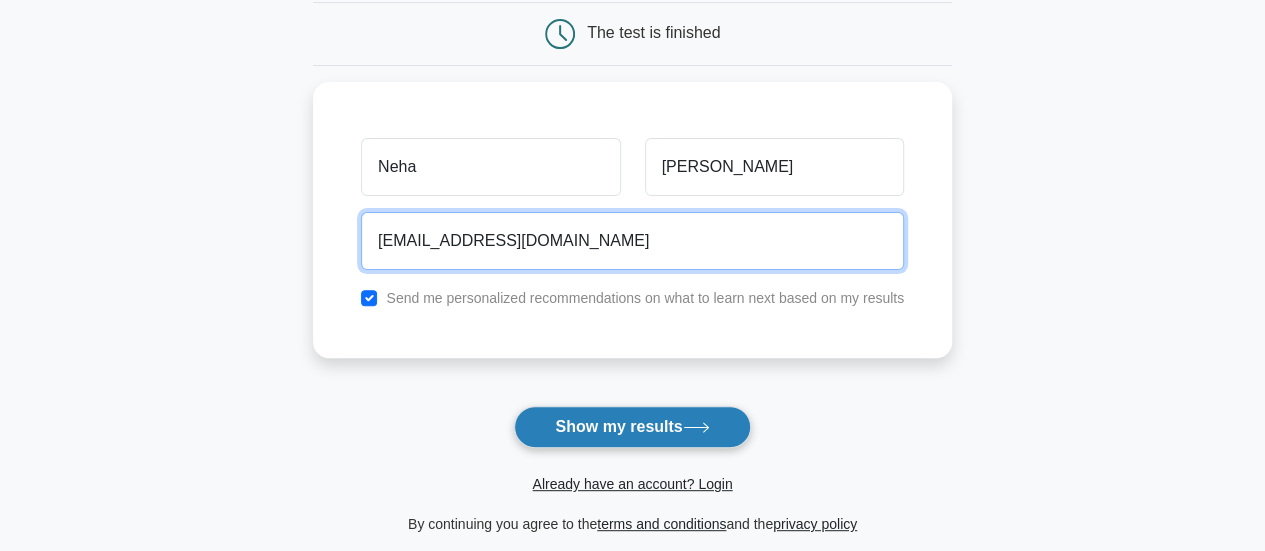 type on "nehanayar86@gmail.com" 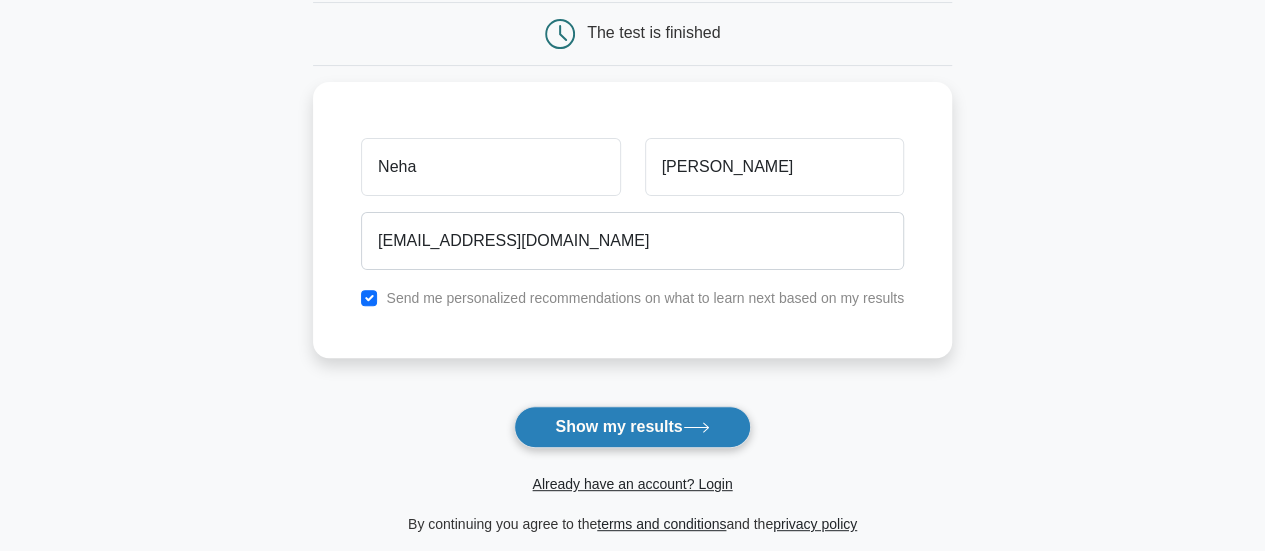 click on "Show my results" at bounding box center [632, 427] 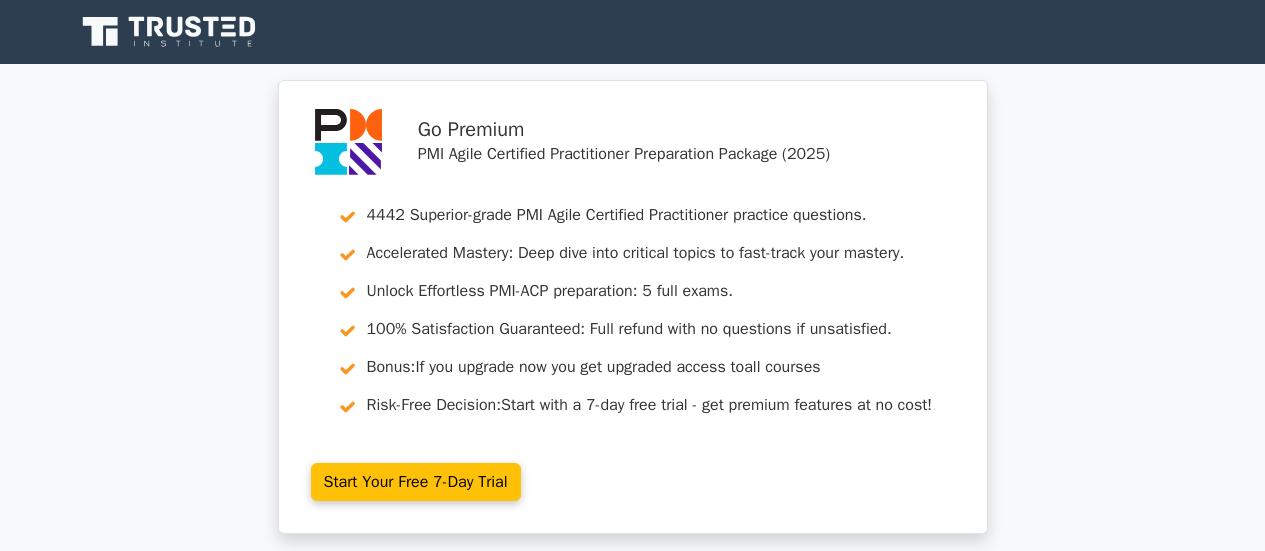 scroll, scrollTop: 0, scrollLeft: 0, axis: both 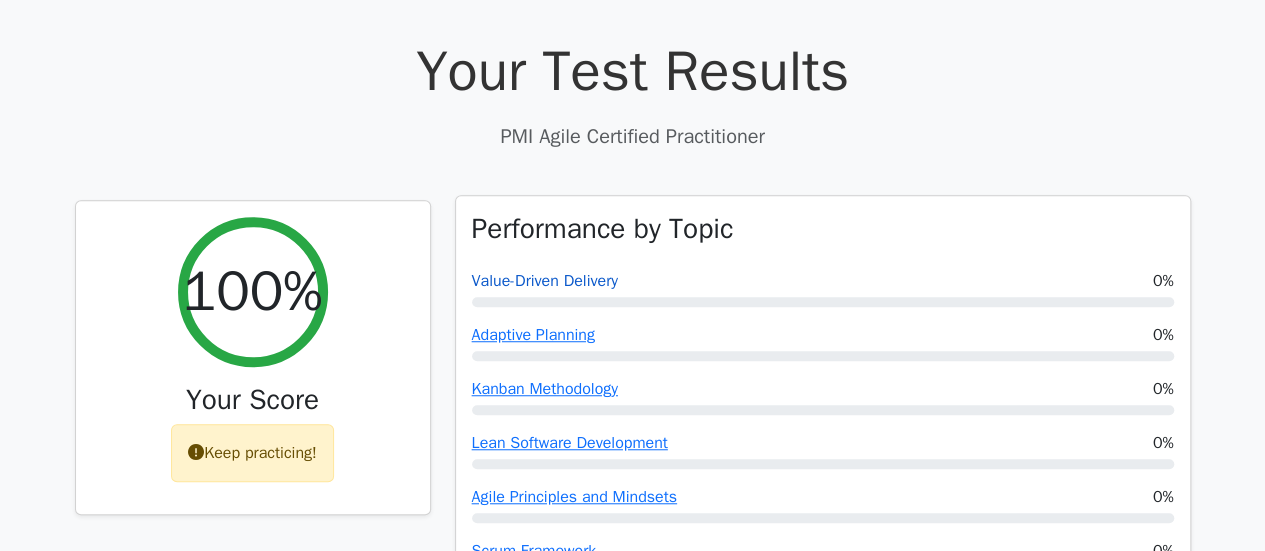 click on "Value-Driven Delivery" at bounding box center (545, 281) 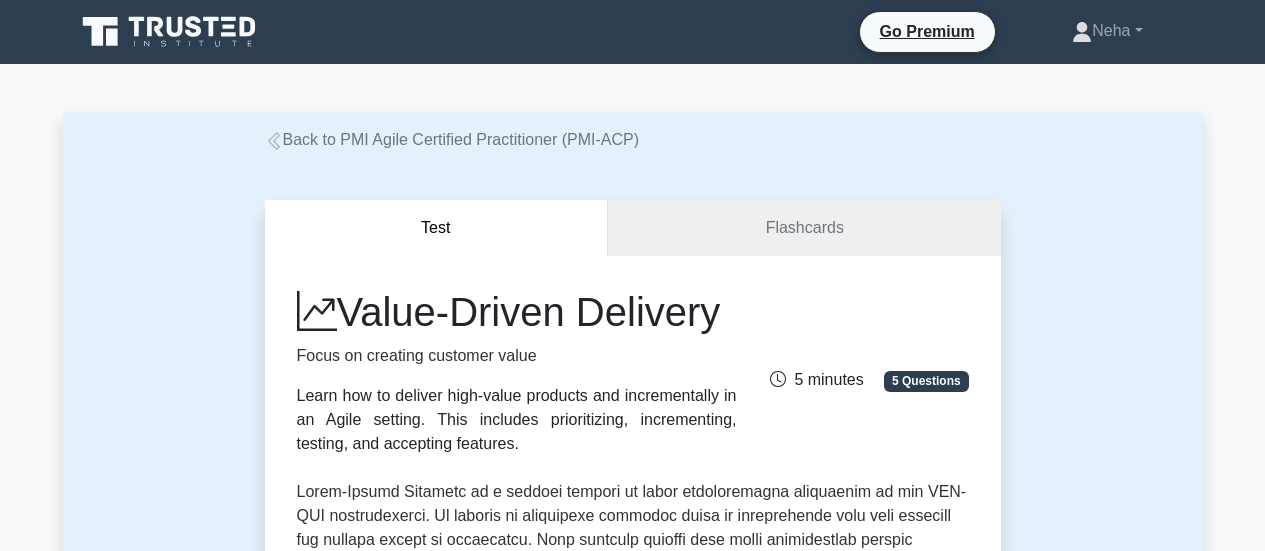 scroll, scrollTop: 84, scrollLeft: 0, axis: vertical 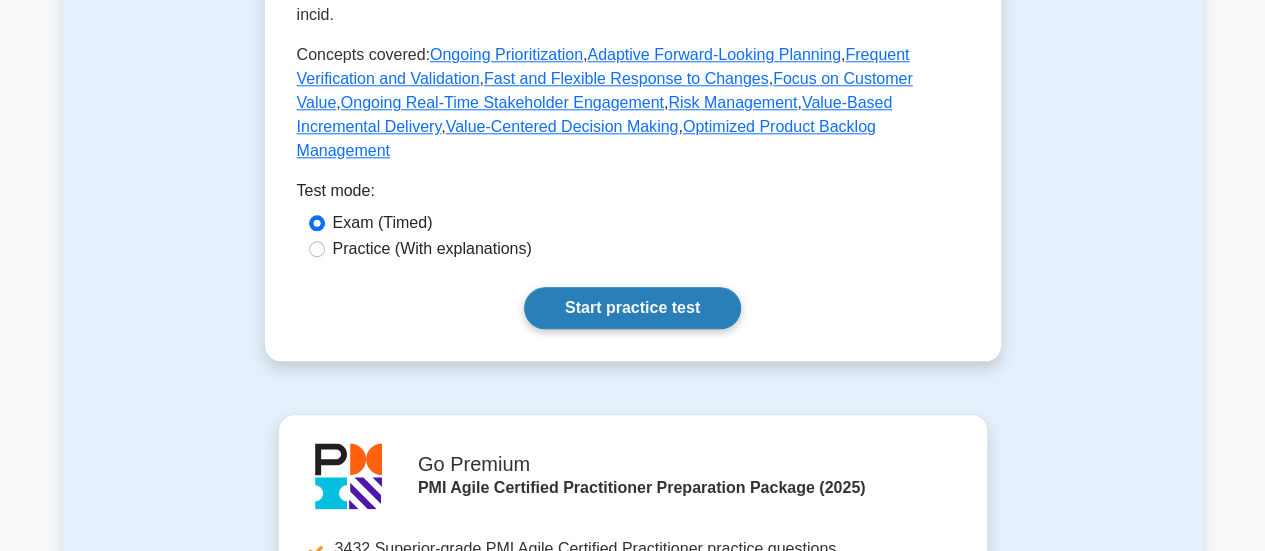 click on "Start practice test" at bounding box center (632, 308) 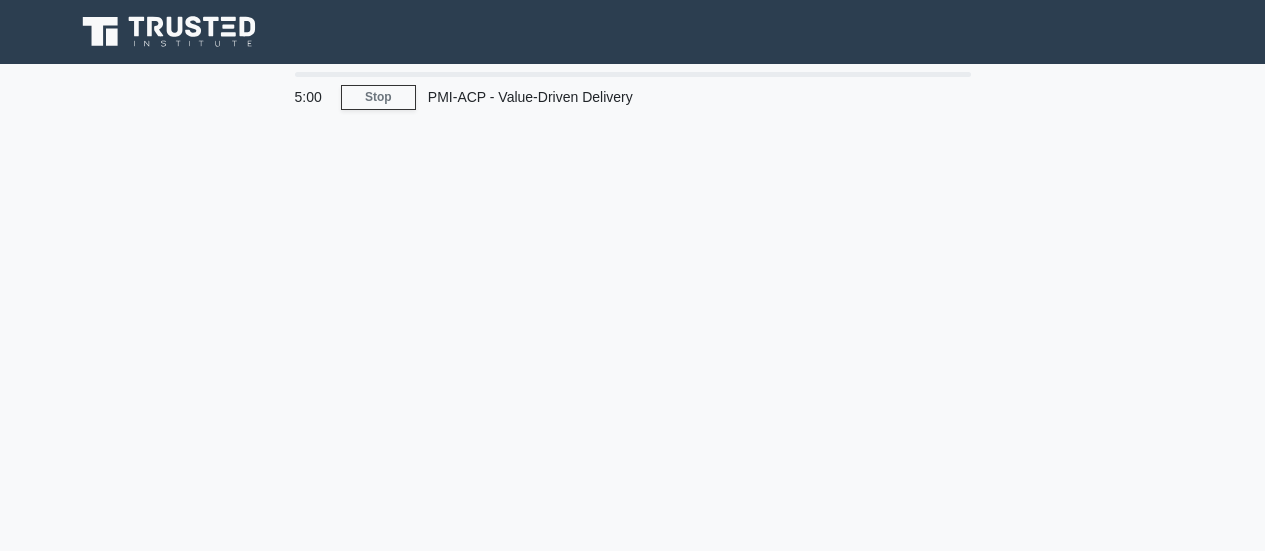 scroll, scrollTop: 0, scrollLeft: 0, axis: both 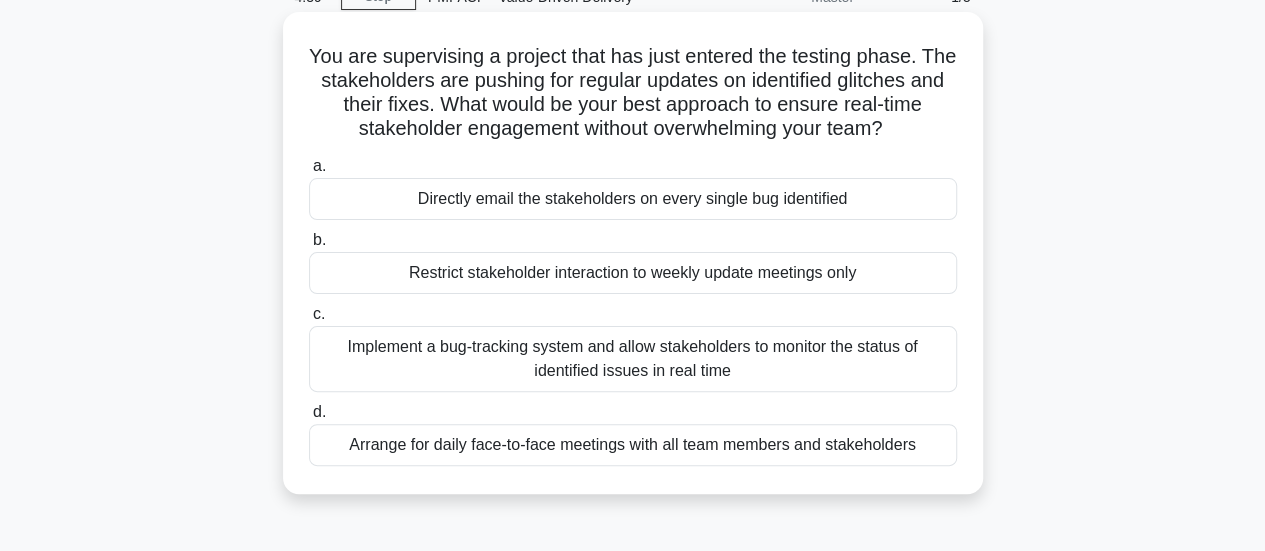 click on "Arrange for daily face-to-face meetings with all team members and stakeholders" at bounding box center [633, 445] 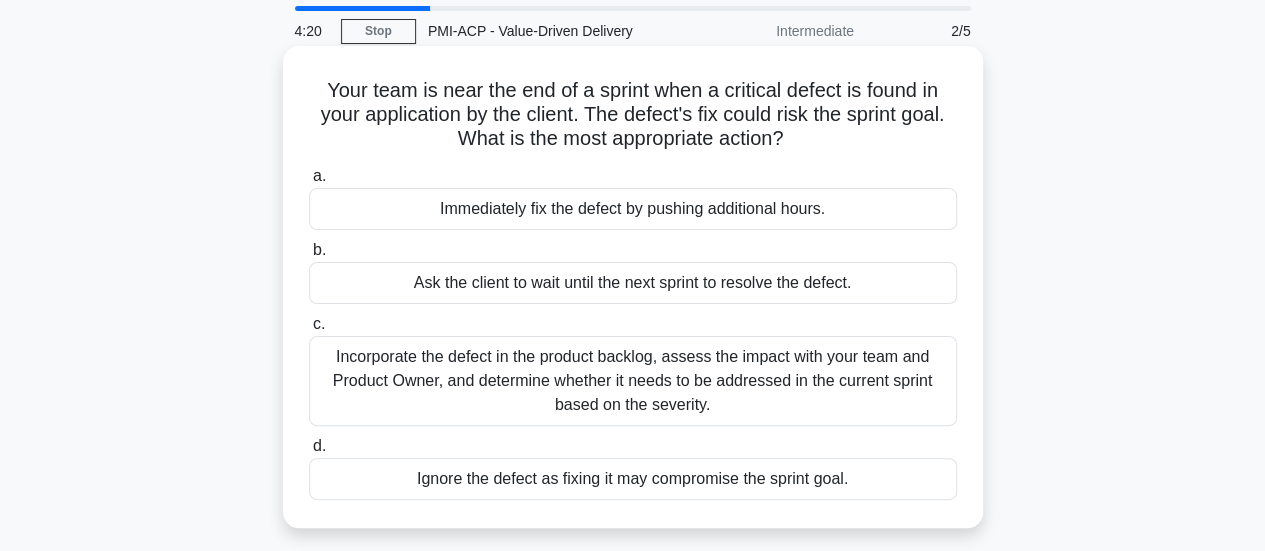 scroll, scrollTop: 0, scrollLeft: 0, axis: both 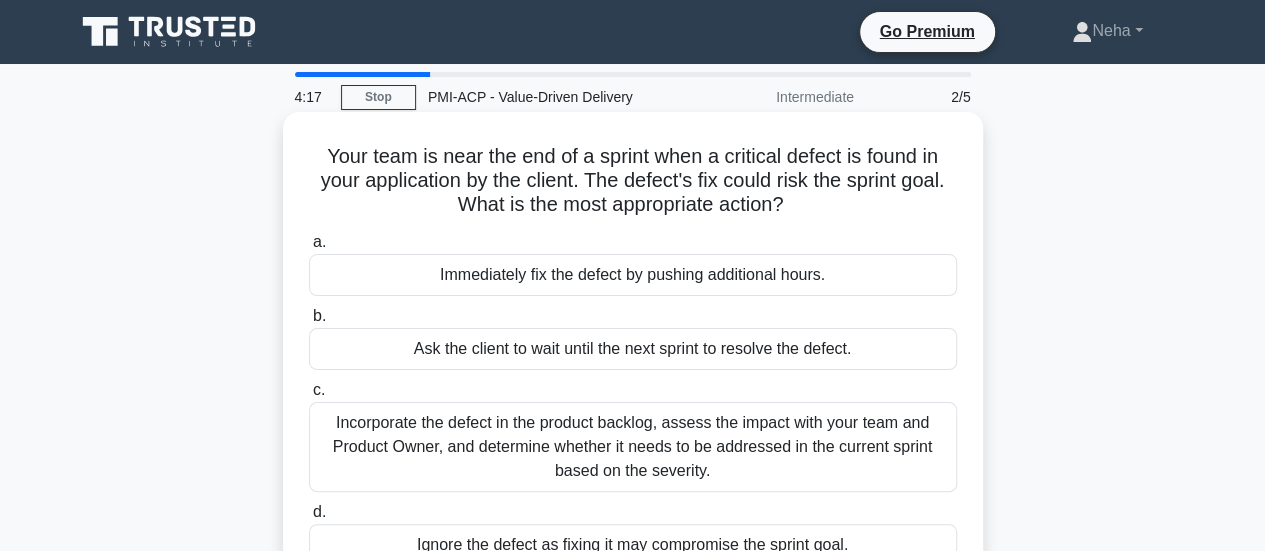 click on "Ask the client to wait until the next sprint to resolve the defect." at bounding box center (633, 349) 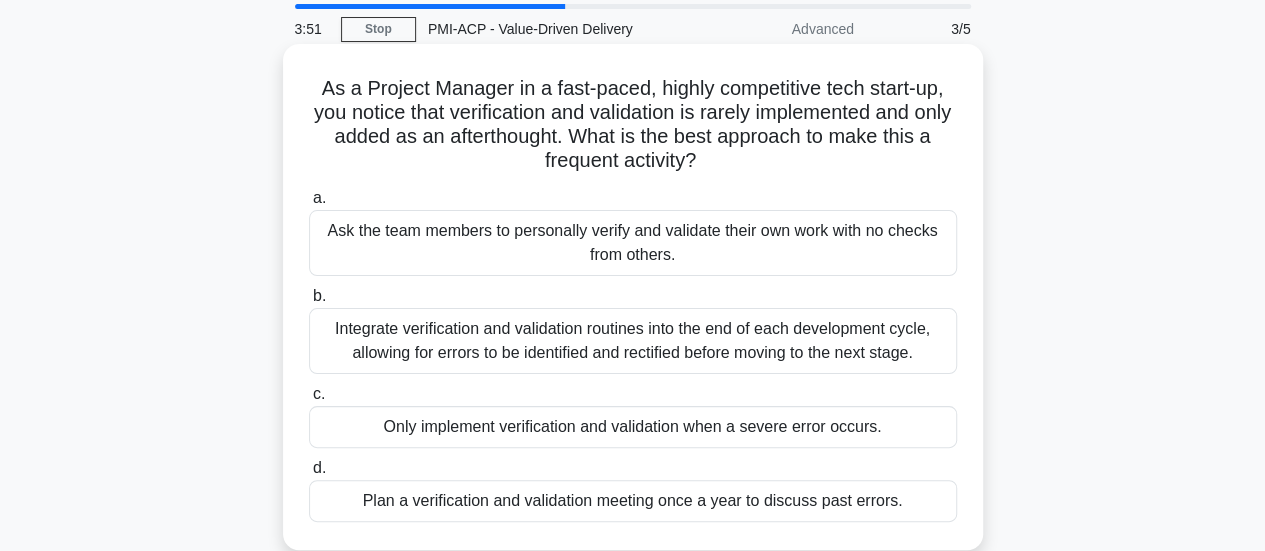 scroll, scrollTop: 100, scrollLeft: 0, axis: vertical 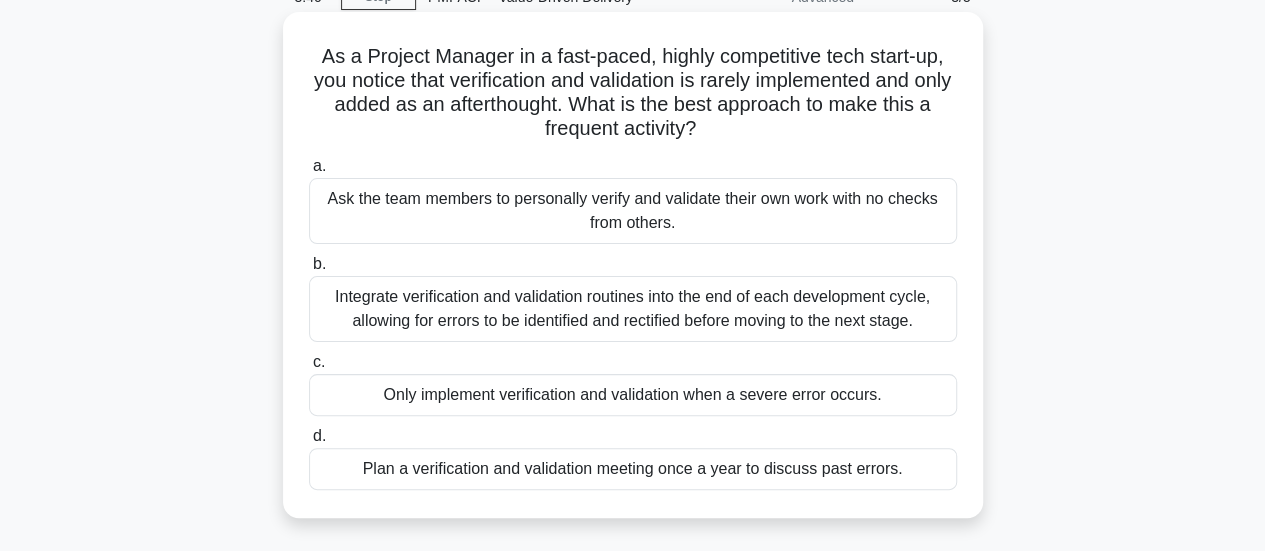 click on "Integrate verification and validation routines into the end of each development cycle, allowing for errors to be identified and rectified before moving to the next stage." at bounding box center (633, 309) 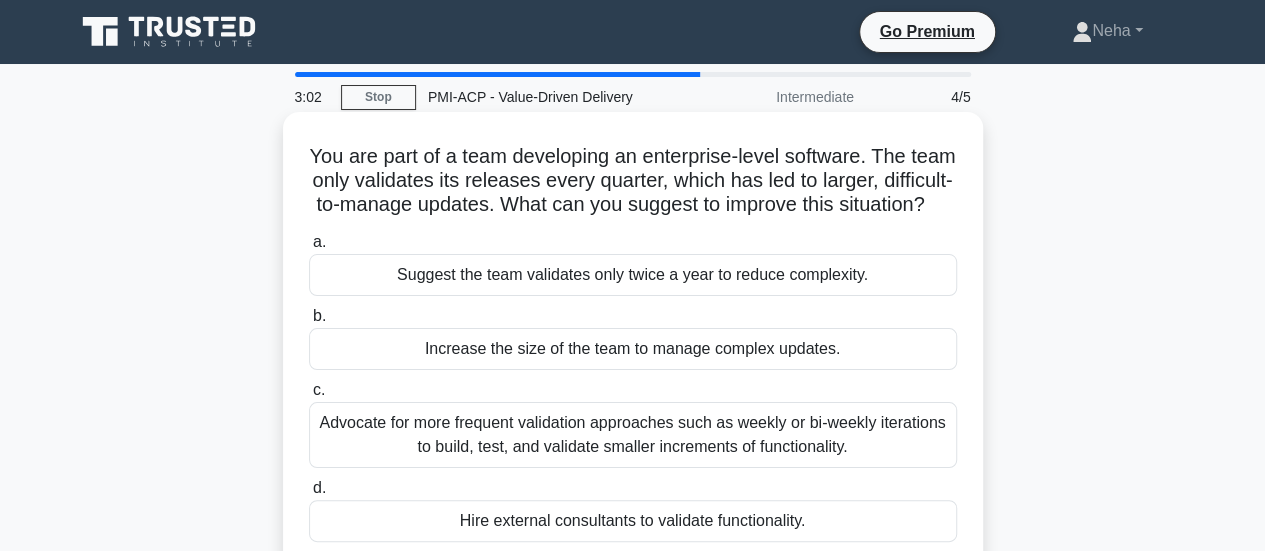 scroll, scrollTop: 100, scrollLeft: 0, axis: vertical 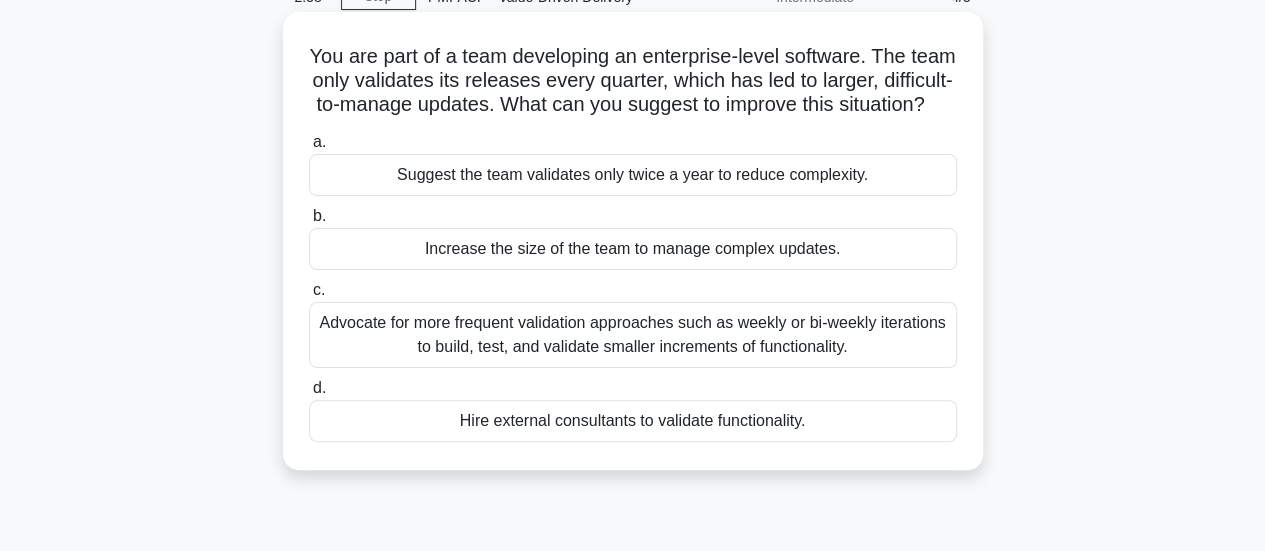 click on "Advocate for more frequent validation approaches such as weekly or bi-weekly iterations to build, test, and validate smaller increments of functionality." at bounding box center [633, 335] 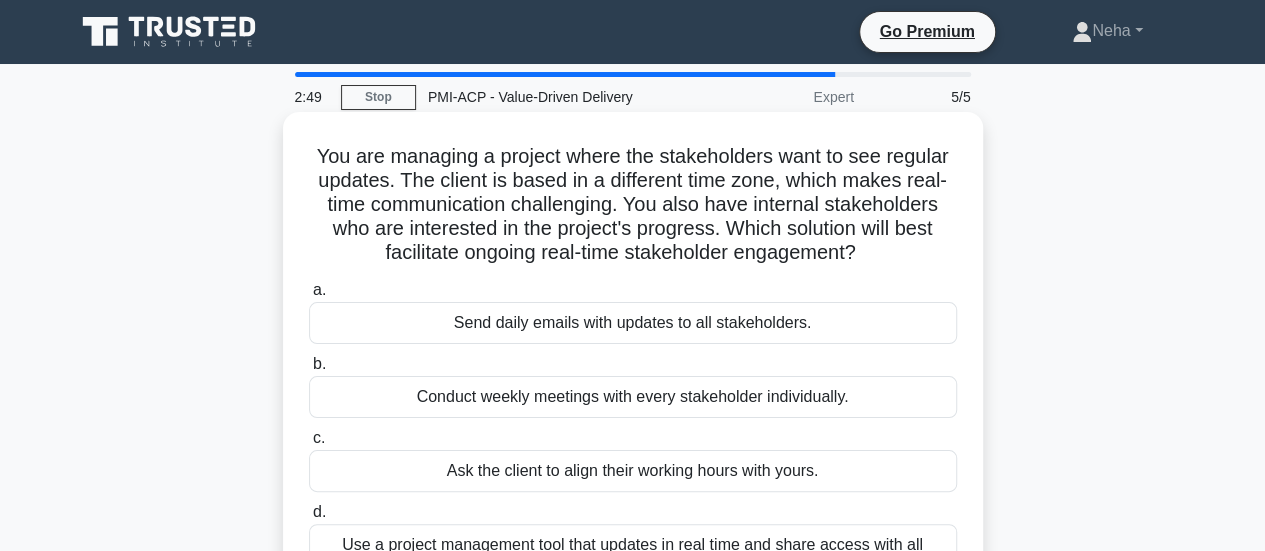 scroll, scrollTop: 100, scrollLeft: 0, axis: vertical 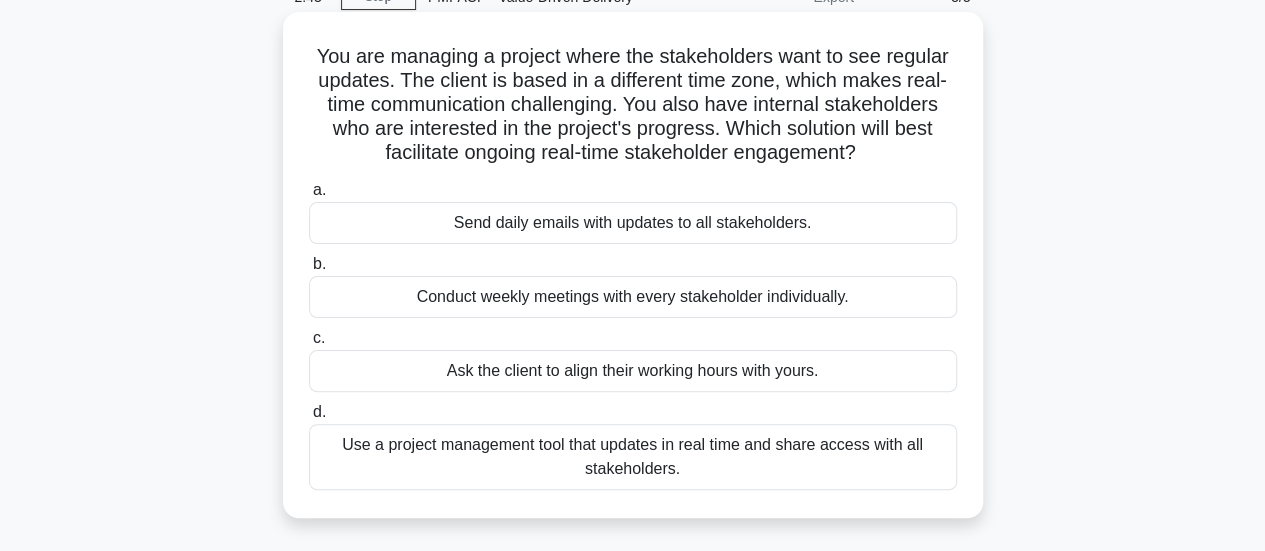 click on "Use a project management tool that updates in real time and share access with all stakeholders." at bounding box center [633, 457] 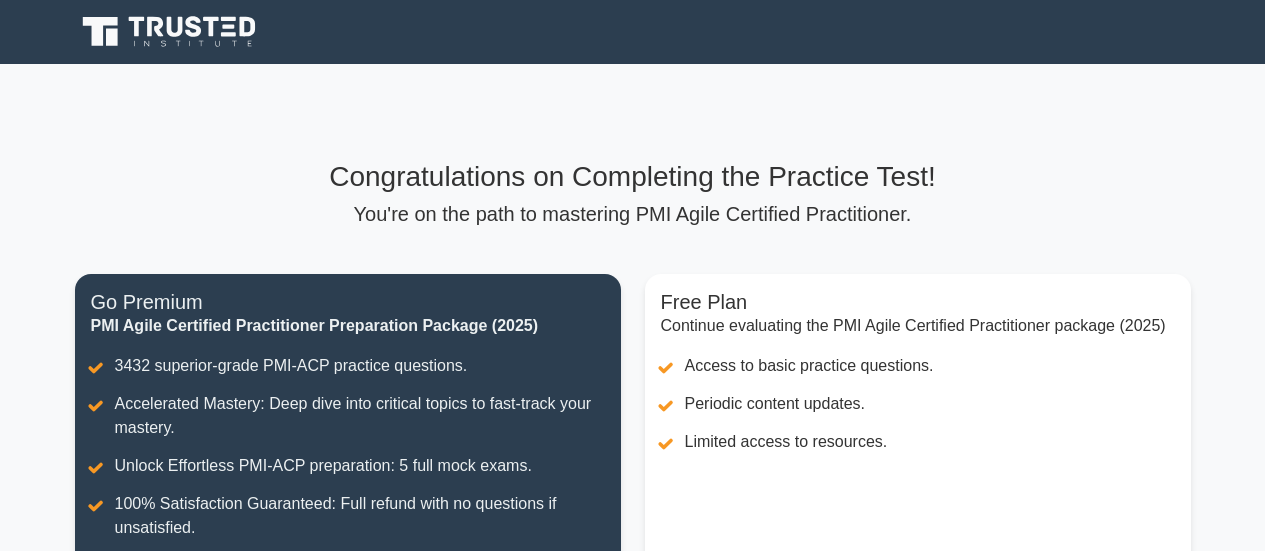 scroll, scrollTop: 0, scrollLeft: 0, axis: both 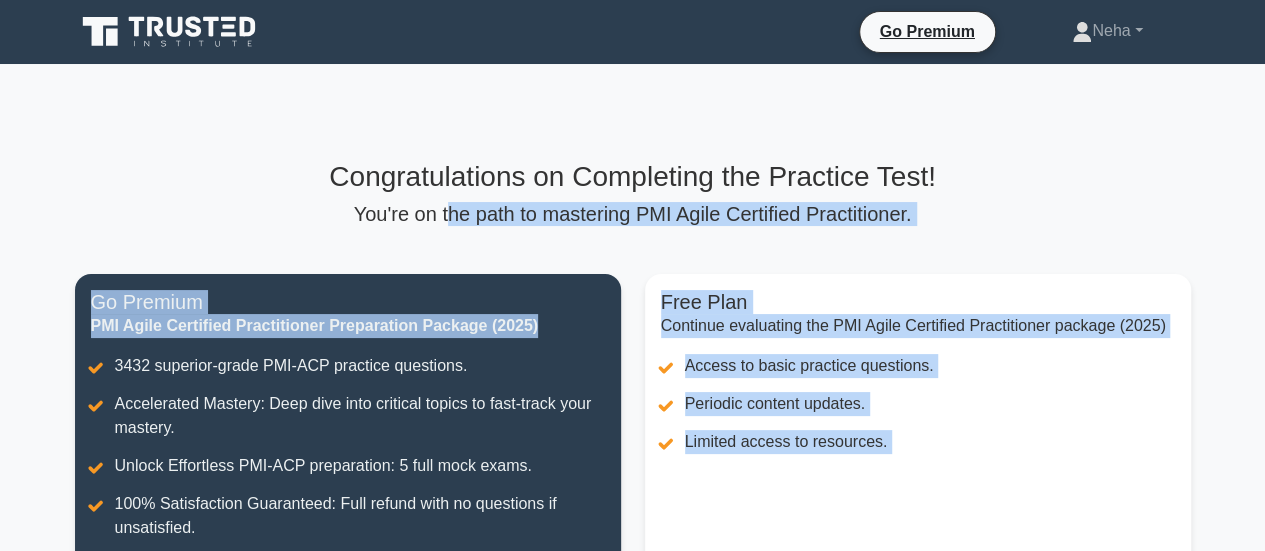 drag, startPoint x: 459, startPoint y: 213, endPoint x: 594, endPoint y: 204, distance: 135.29967 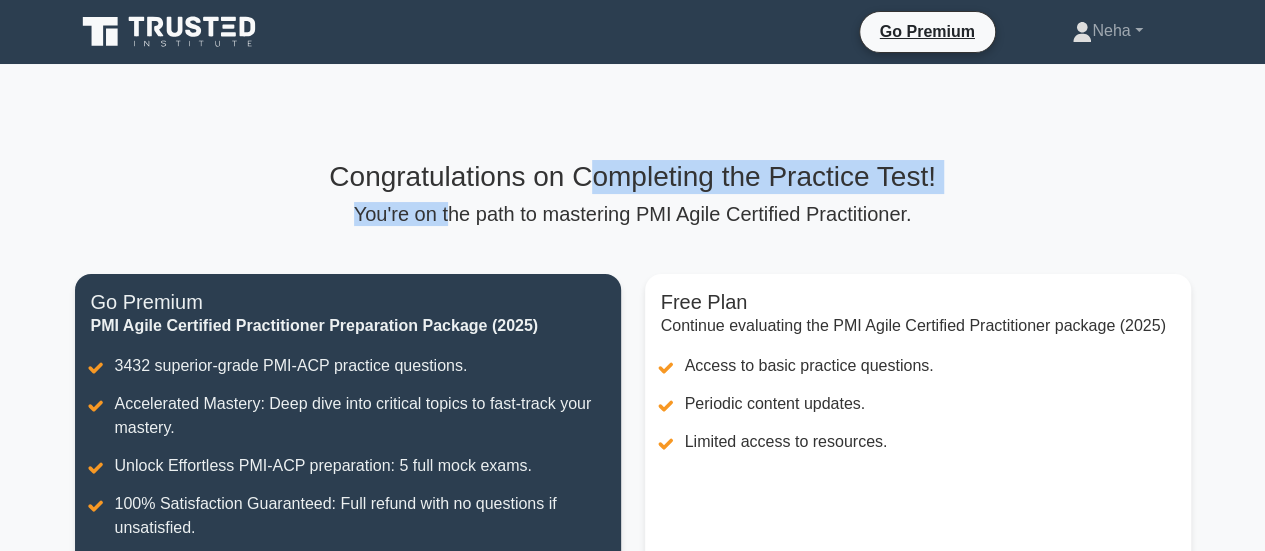 click on "Congratulations on Completing the Practice Test!" at bounding box center (633, 177) 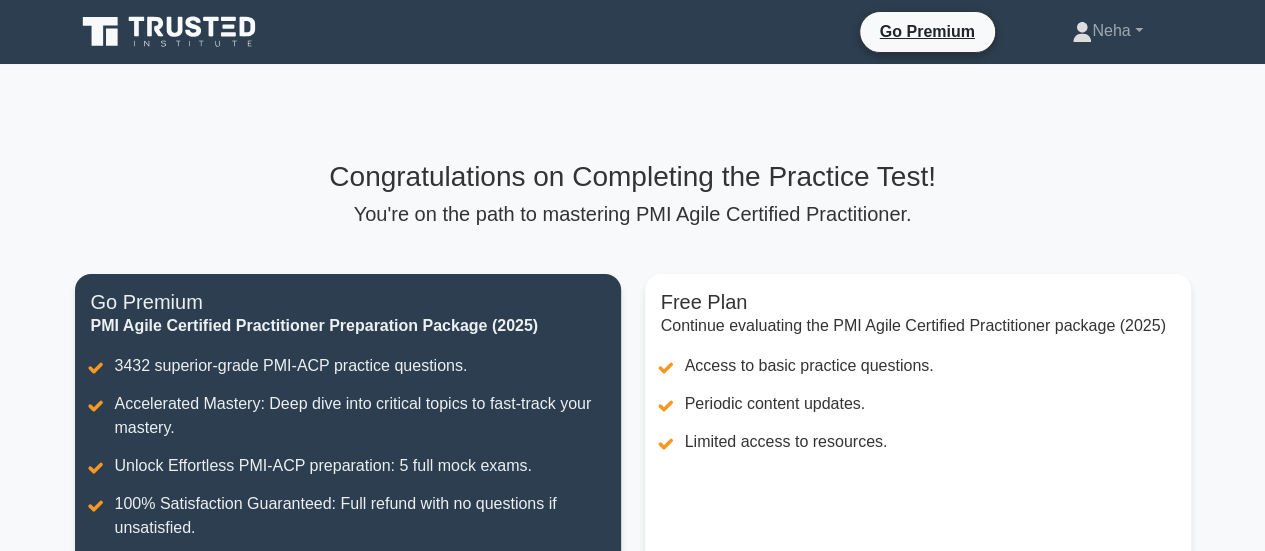 click on "Congratulations on Completing the Practice Test!
You're on the path to mastering PMI Agile Certified Practitioner." at bounding box center [633, 193] 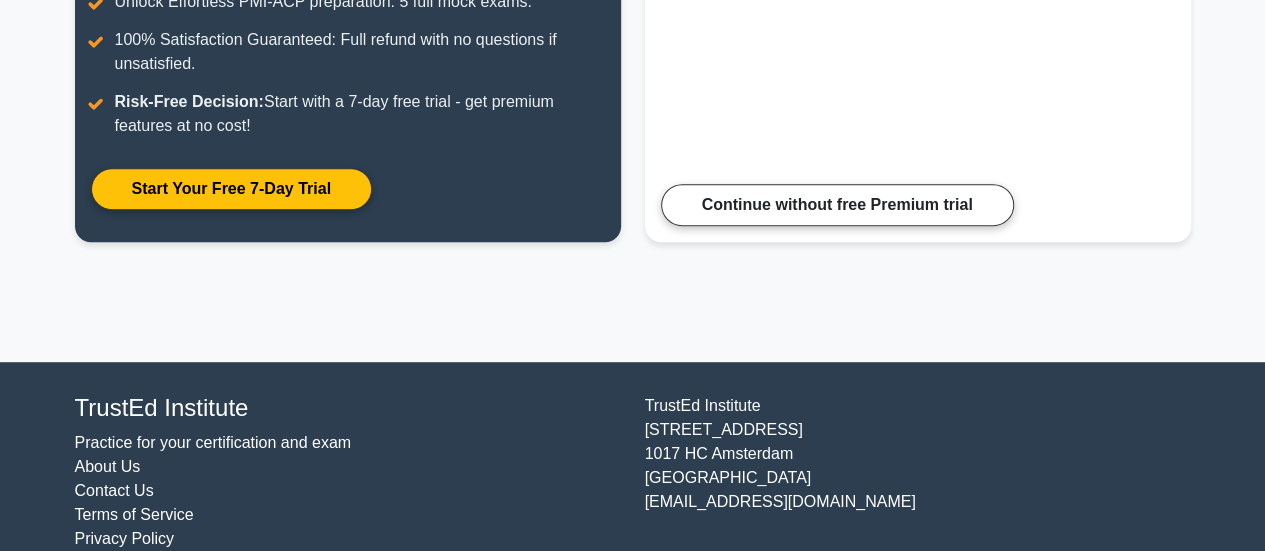 scroll, scrollTop: 494, scrollLeft: 0, axis: vertical 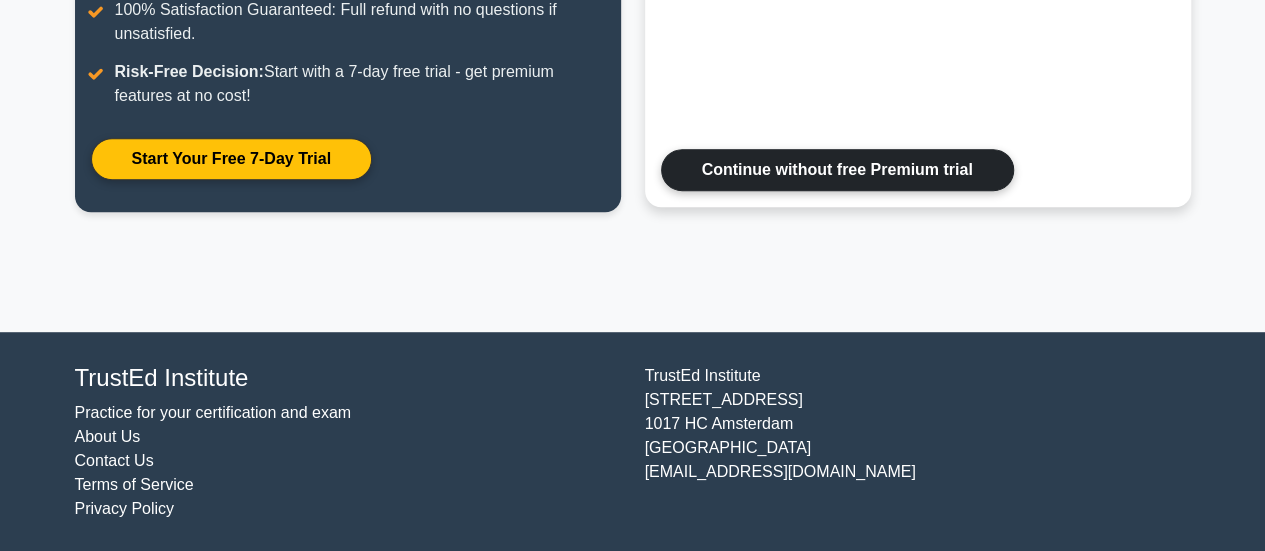 click on "Continue without free Premium trial" at bounding box center [837, 170] 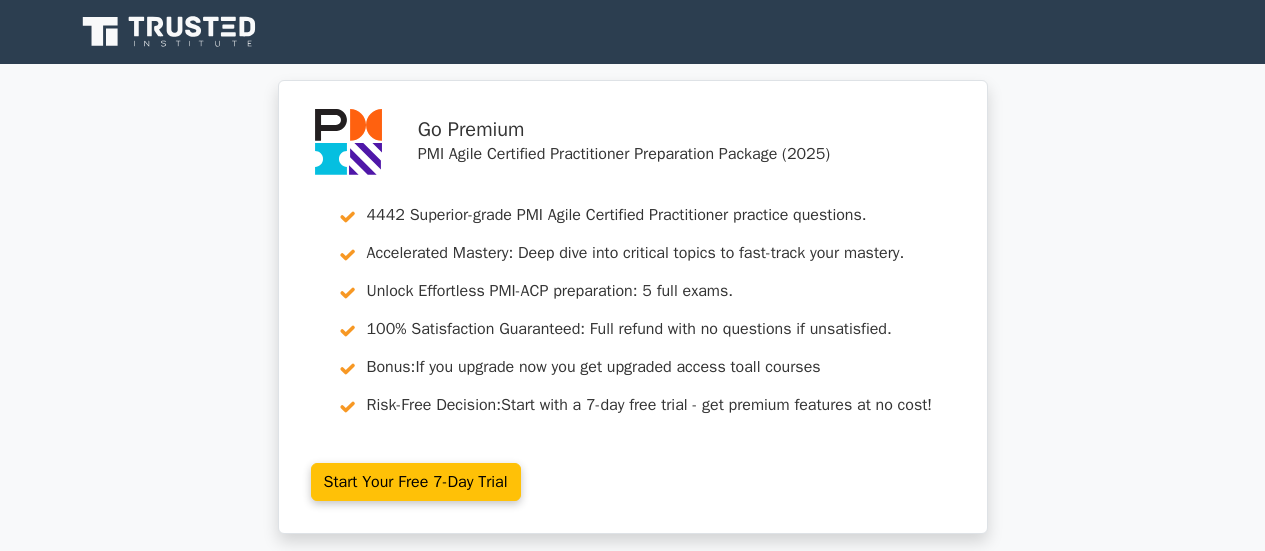 scroll, scrollTop: 0, scrollLeft: 0, axis: both 